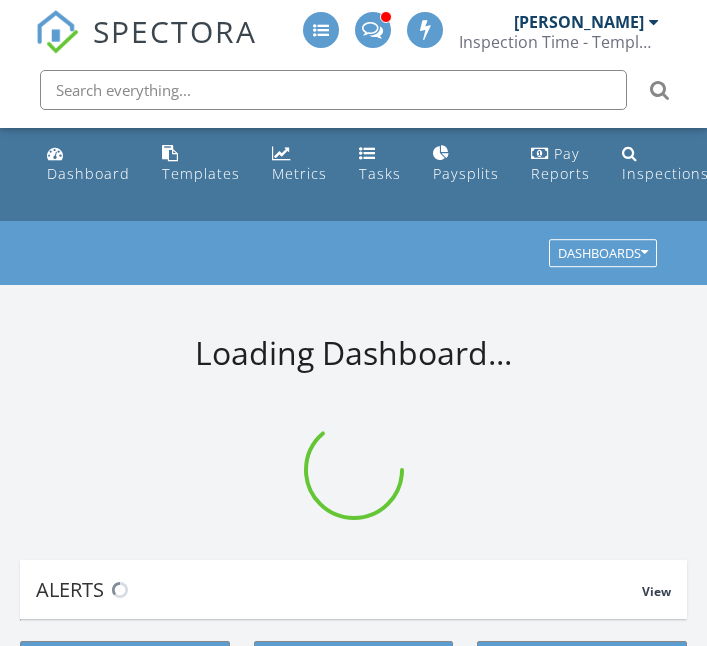 scroll, scrollTop: 0, scrollLeft: 0, axis: both 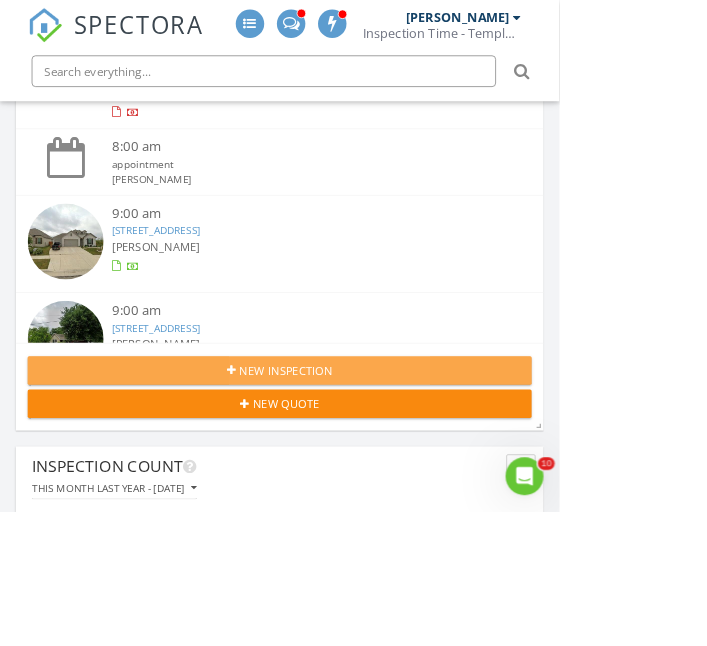 click on "New Inspection" at bounding box center [353, 468] 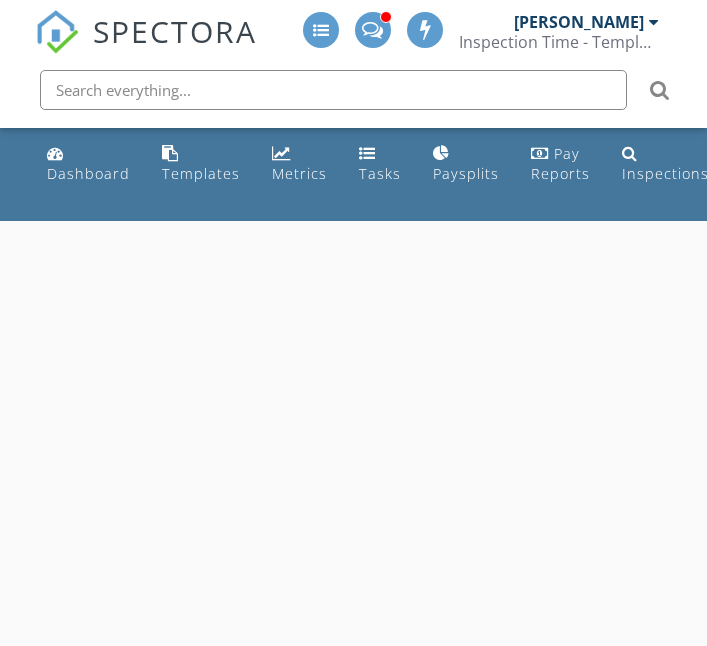 scroll, scrollTop: 0, scrollLeft: 0, axis: both 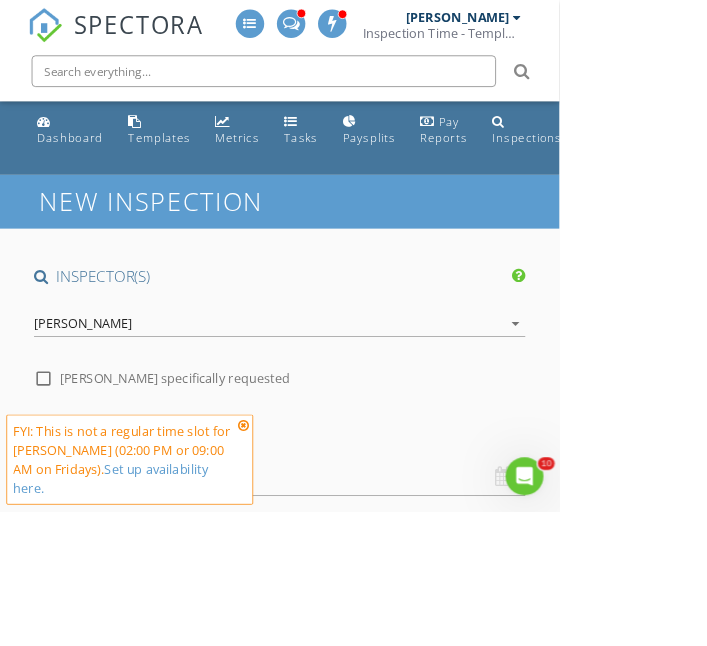 click on "arrow_drop_down" at bounding box center (652, 409) 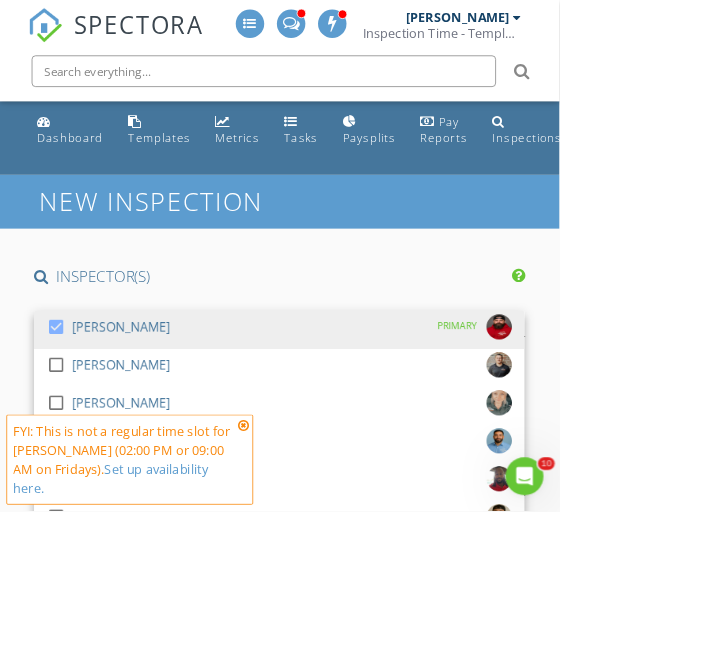 scroll, scrollTop: 32, scrollLeft: 0, axis: vertical 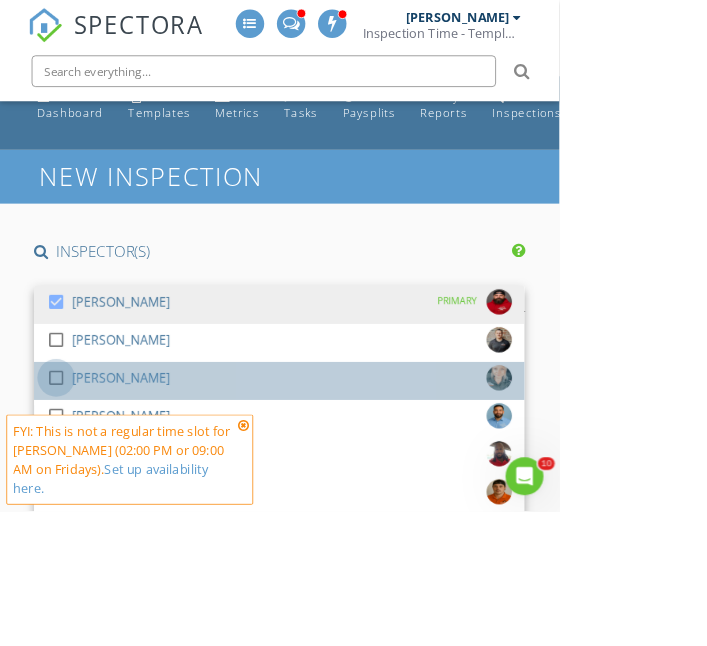 click at bounding box center [71, 477] 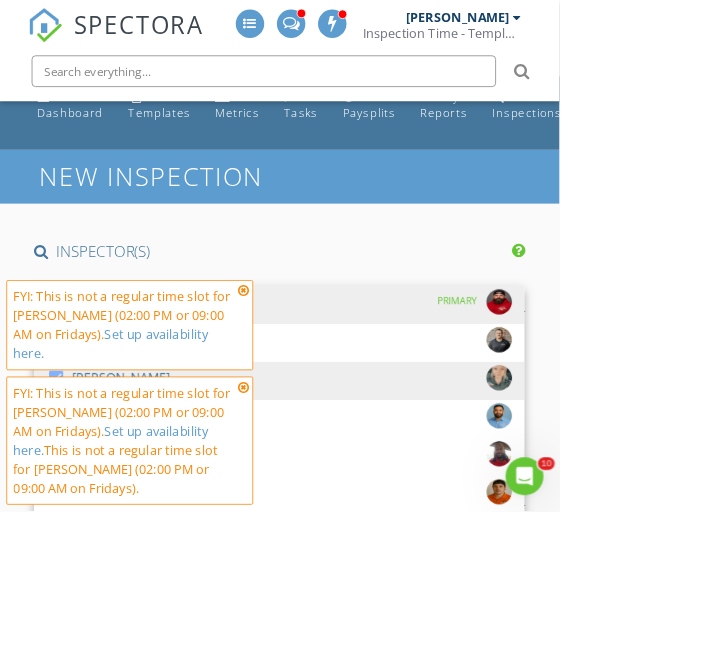 click on "SPECTORA
Aaron Davis
Inspection Time - Temple/Waco
Role:
Inspector
Change Role
Dashboard
New Inspection
Inspections
Calendar
Template Editor
Contacts
Automations
Team
Metrics
Payments
Data Exports
Billing
Conversations
Tasks
Reporting
Advanced
Equipment
Settings
What's New
Sign Out
Change Active Role
Your account has more than one possible role. Please choose how you'd like to view the site:
Company/Agency
City
Role
Dashboard
Templates
Metrics
Tasks
Paysplits
Pay Reports
Inspections
Settings
Support Center
Google Listing Truck Tiktok Porch" at bounding box center [353, 1899] 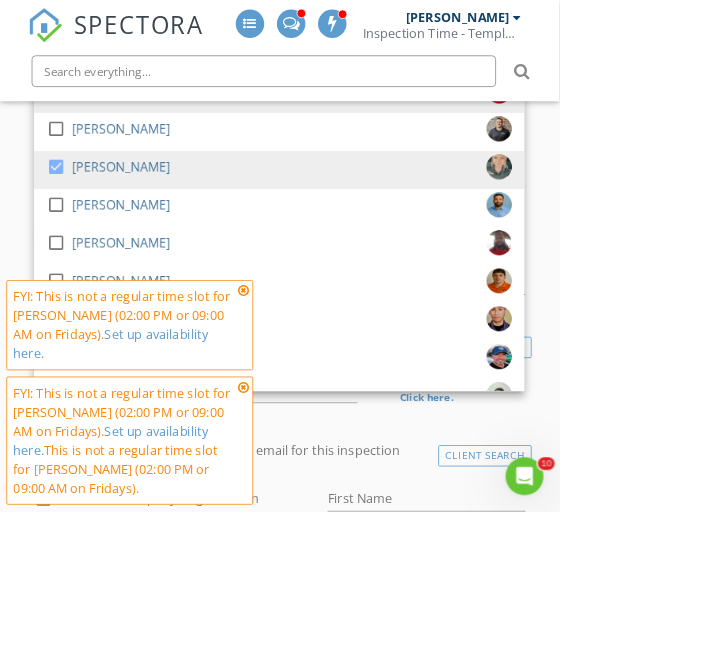 scroll, scrollTop: 304, scrollLeft: 0, axis: vertical 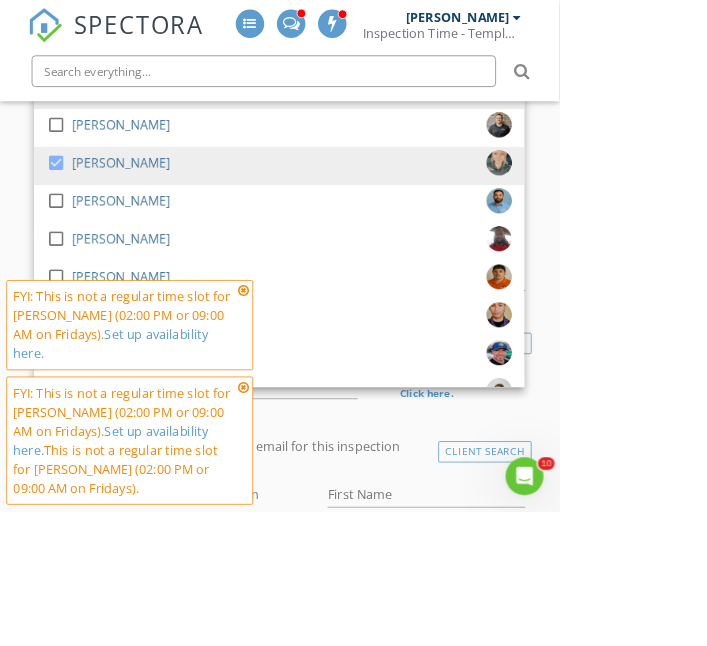 click at bounding box center [308, 367] 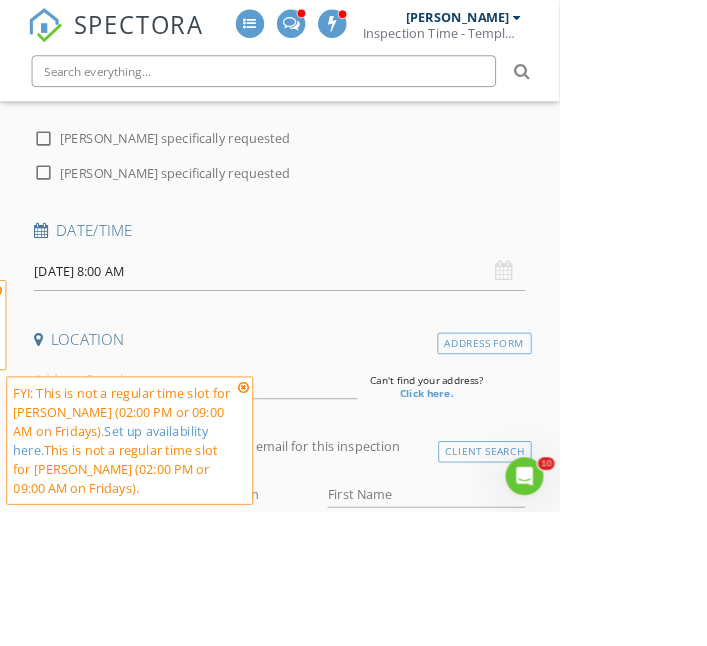 click at bounding box center (308, 489) 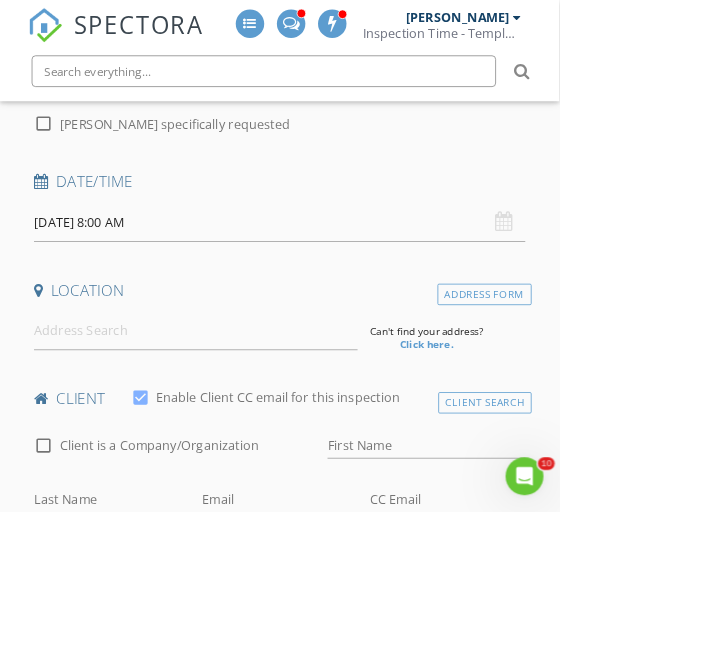 scroll, scrollTop: 425, scrollLeft: 0, axis: vertical 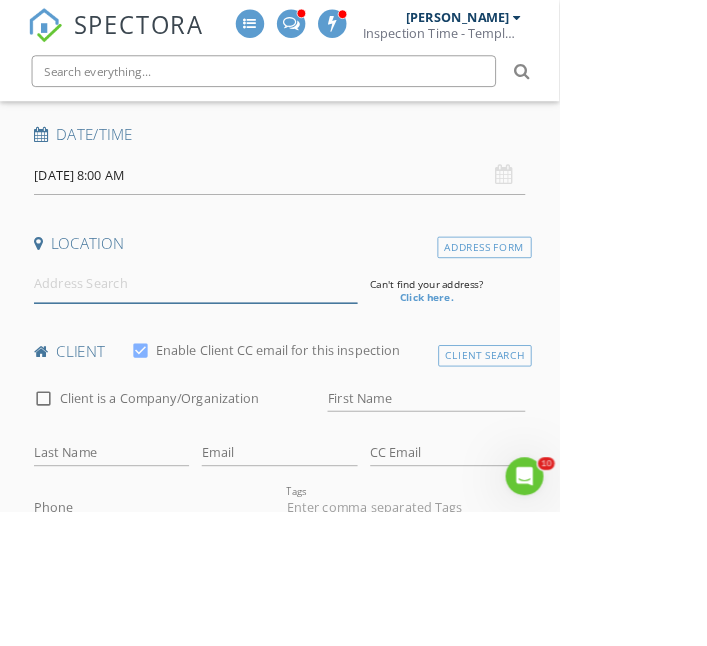 click at bounding box center (247, 358) 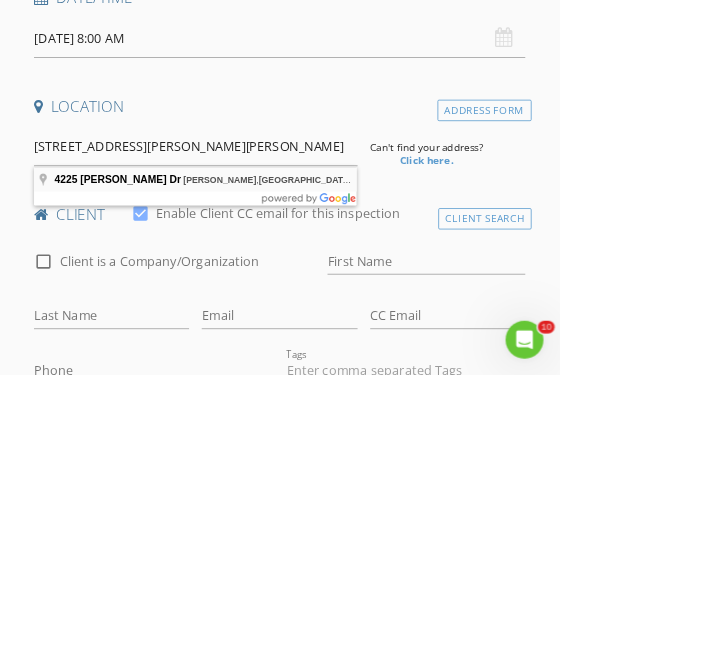 type on "4225 Allison Dr, Belton, TX 76513, USA" 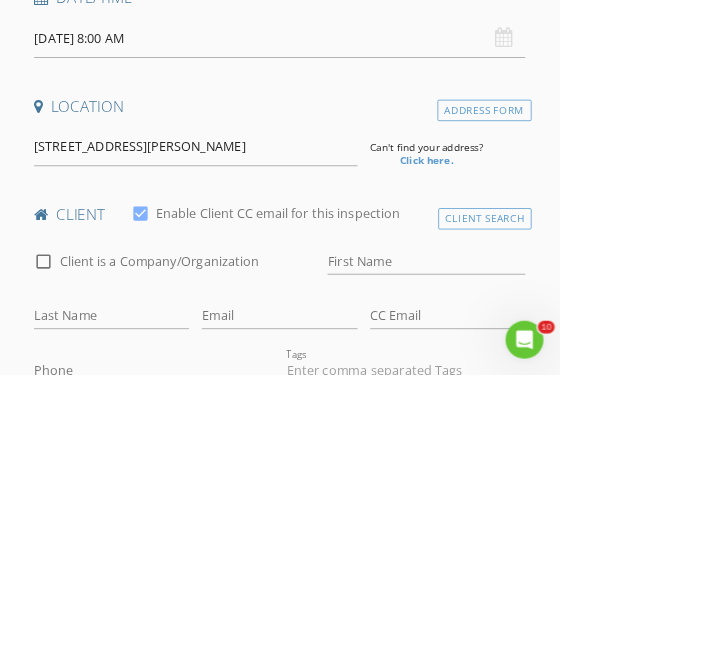 scroll, scrollTop: 425, scrollLeft: 0, axis: vertical 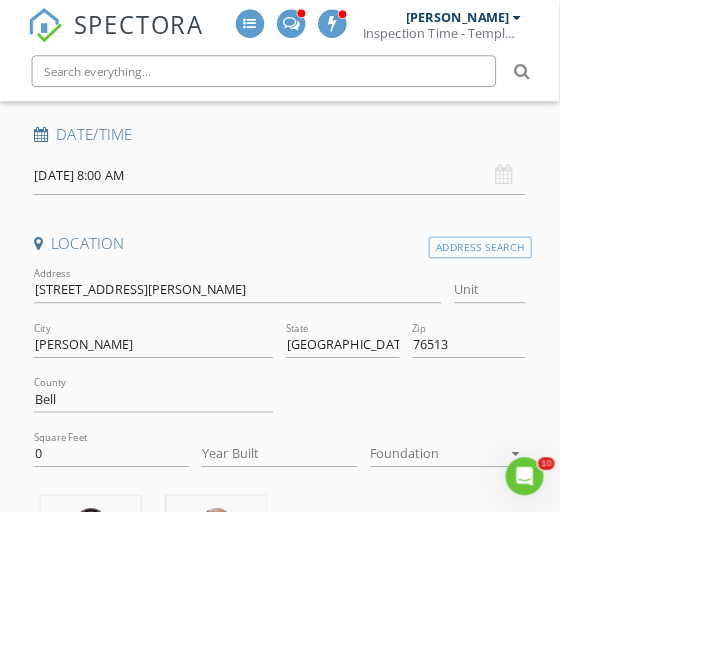 click at bounding box center [552, 573] 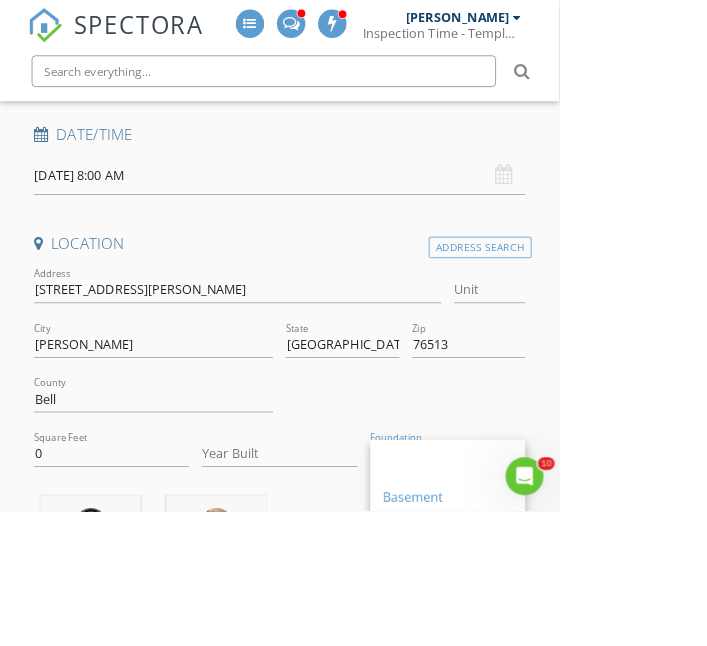 click on "Slab" at bounding box center (566, 676) 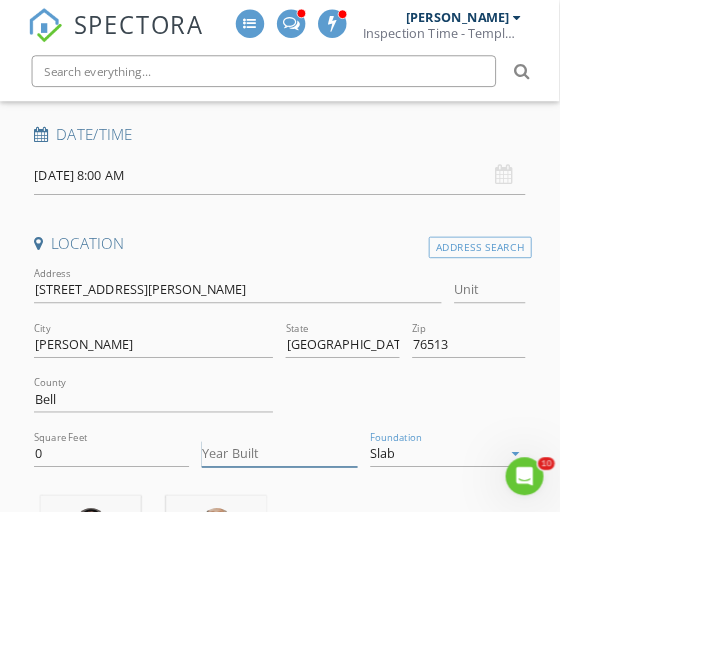 click on "Year Built" at bounding box center [353, 573] 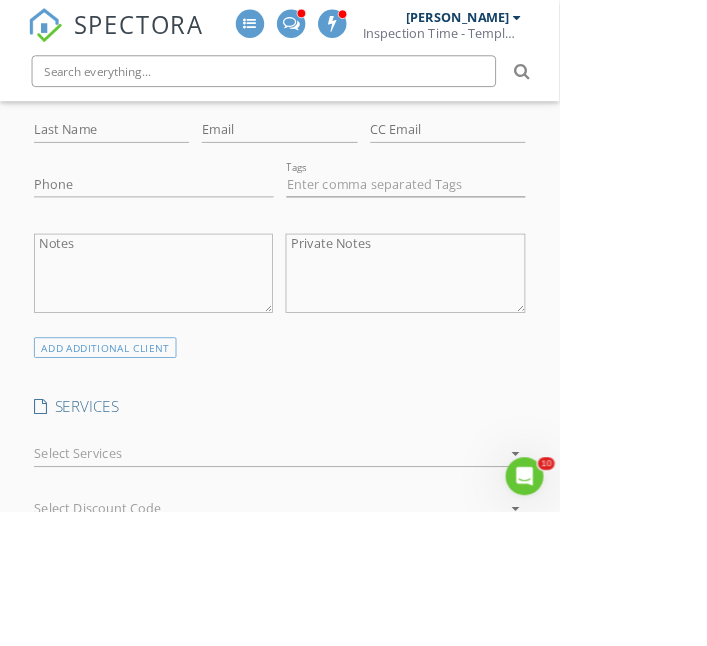 scroll, scrollTop: 1320, scrollLeft: 0, axis: vertical 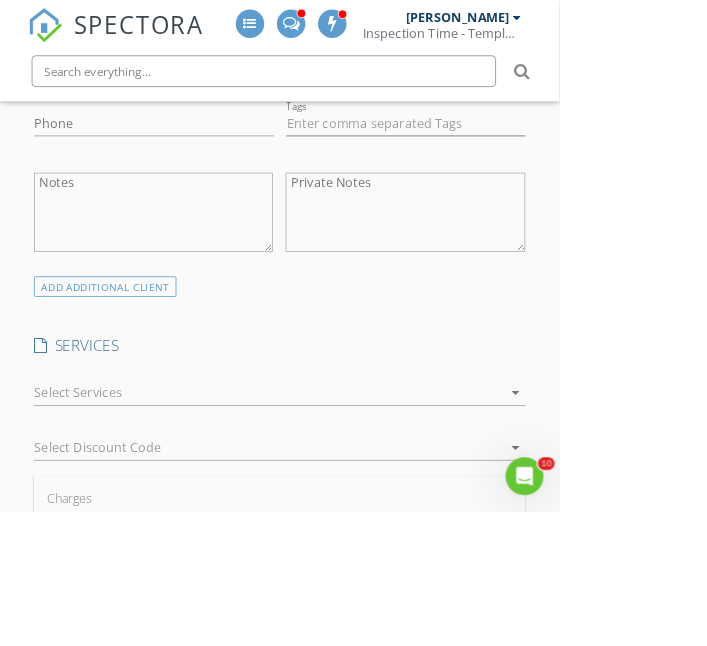 type on "2025" 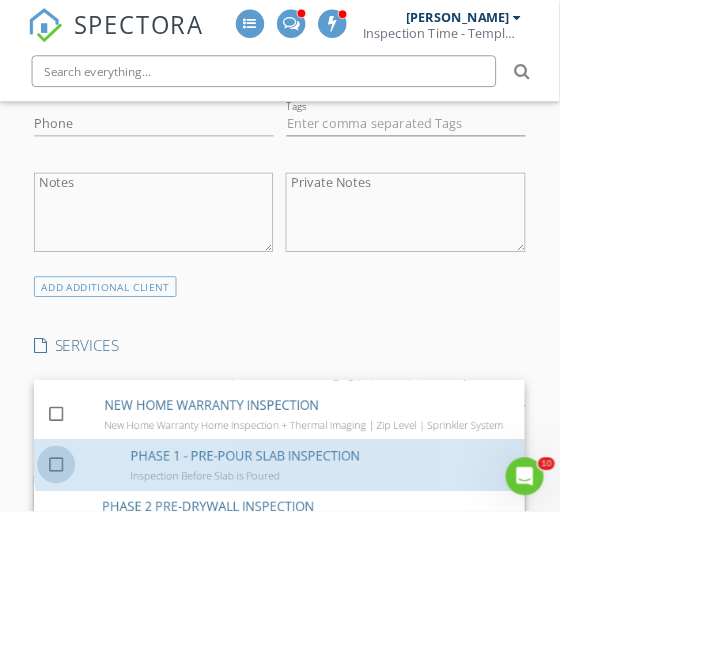 scroll, scrollTop: 115, scrollLeft: 0, axis: vertical 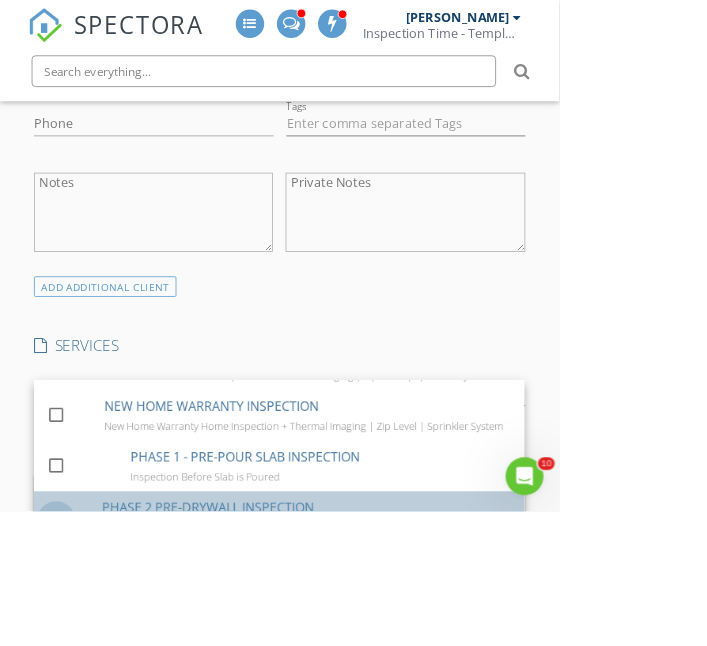 click at bounding box center (71, 657) 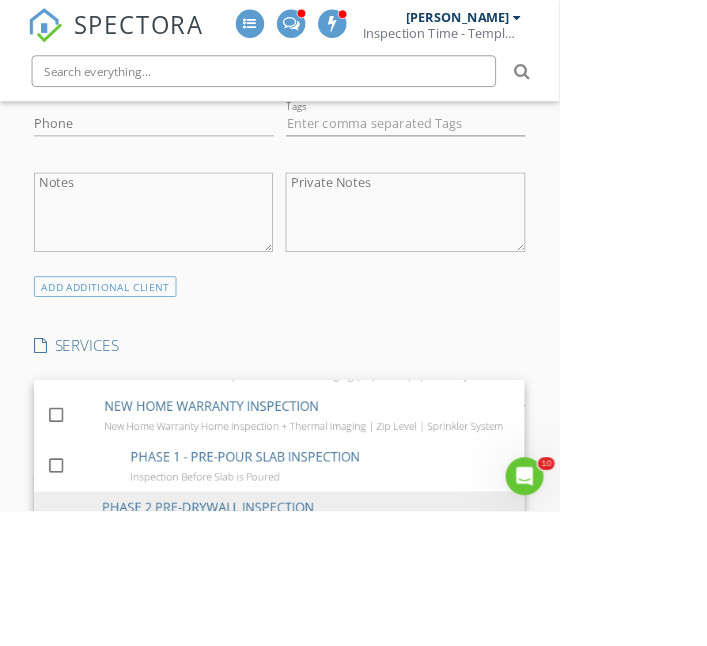 click on "SPECTORA
Aaron Davis
Inspection Time - Temple/Waco
Role:
Inspector
Change Role
Dashboard
New Inspection
Inspections
Calendar
Template Editor
Contacts
Automations
Team
Metrics
Payments
Data Exports
Billing
Conversations
Tasks
Reporting
Advanced
Equipment
Settings
What's New
Sign Out
Change Active Role
Your account has more than one possible role. Please choose how you'd like to view the site:
Company/Agency
City
Role
Dashboard
Templates
Metrics
Tasks
Paysplits
Pay Reports
Inspections
Settings
Support Center
Basement Slab Crawlspace       Truck" at bounding box center (353, 849) 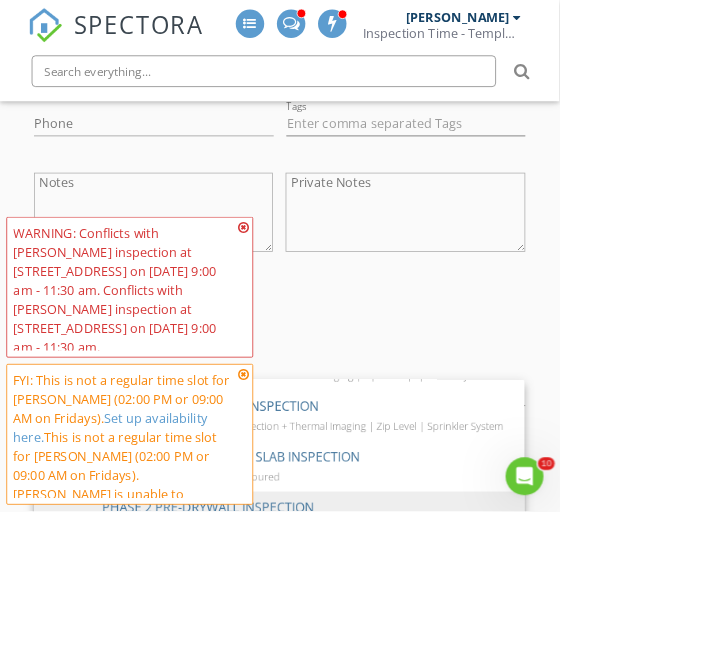click on "SPECTORA
Aaron Davis
Inspection Time - Temple/Waco
Role:
Inspector
Change Role
Dashboard
New Inspection
Inspections
Calendar
Template Editor
Contacts
Automations
Team
Metrics
Payments
Data Exports
Billing
Conversations
Tasks
Reporting
Advanced
Equipment
Settings
What's New
Sign Out
Change Active Role
Your account has more than one possible role. Please choose how you'd like to view the site:
Company/Agency
City
Role
Dashboard
Templates
Metrics
Tasks
Paysplits
Pay Reports
Inspections
Settings
Support Center
Basement Slab Crawlspace       Truck" at bounding box center [353, 857] 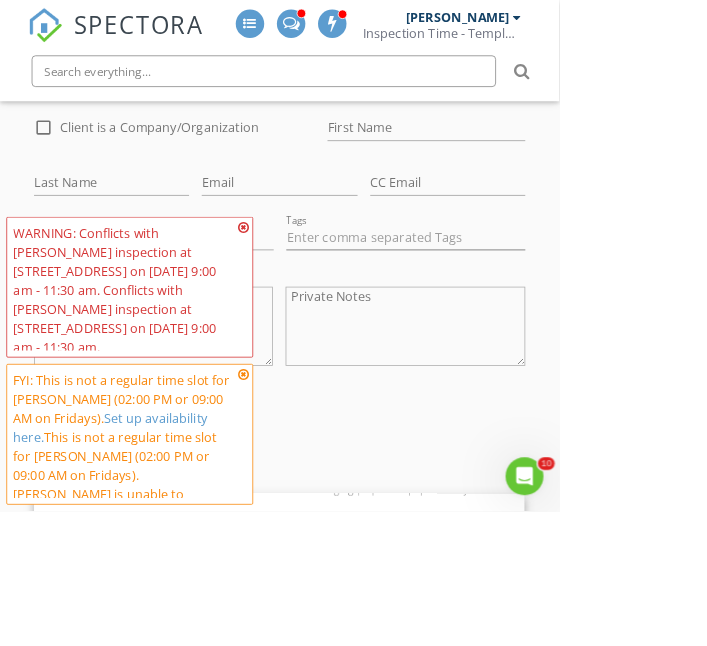 scroll, scrollTop: 1191, scrollLeft: 0, axis: vertical 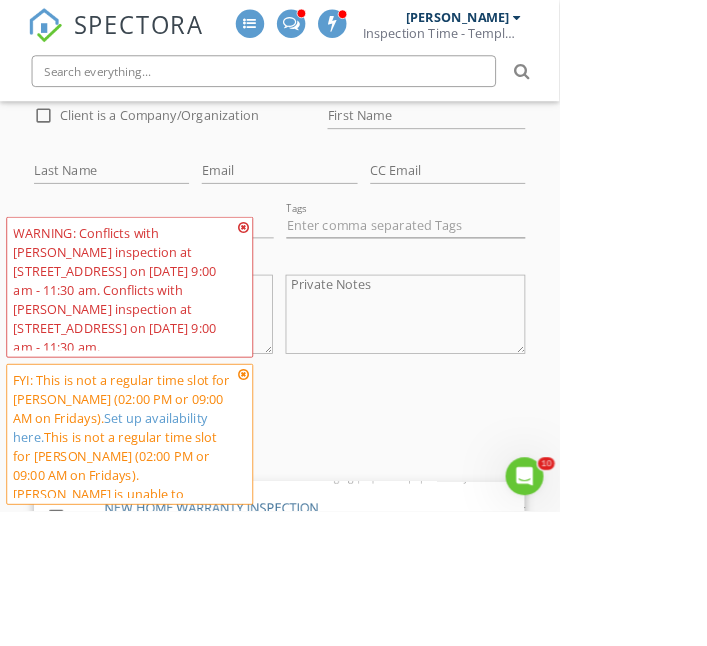 click at bounding box center (308, 287) 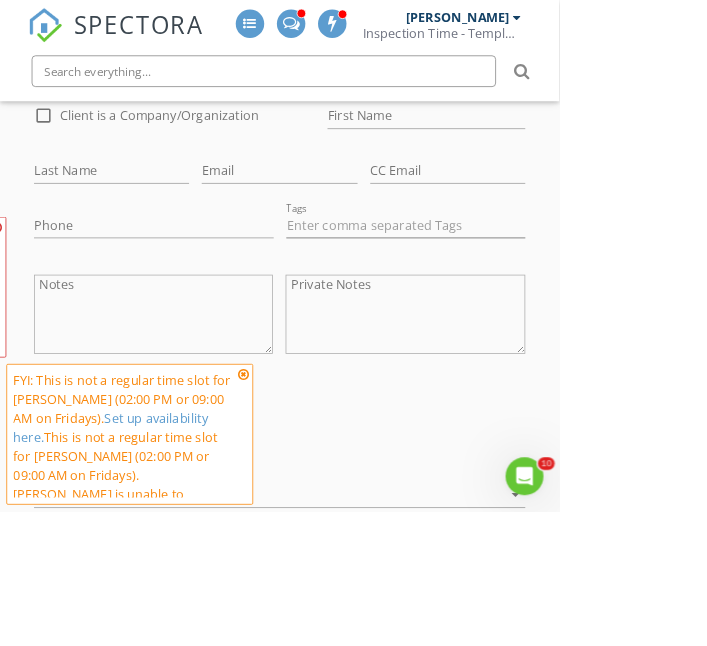 scroll, scrollTop: 1127, scrollLeft: 0, axis: vertical 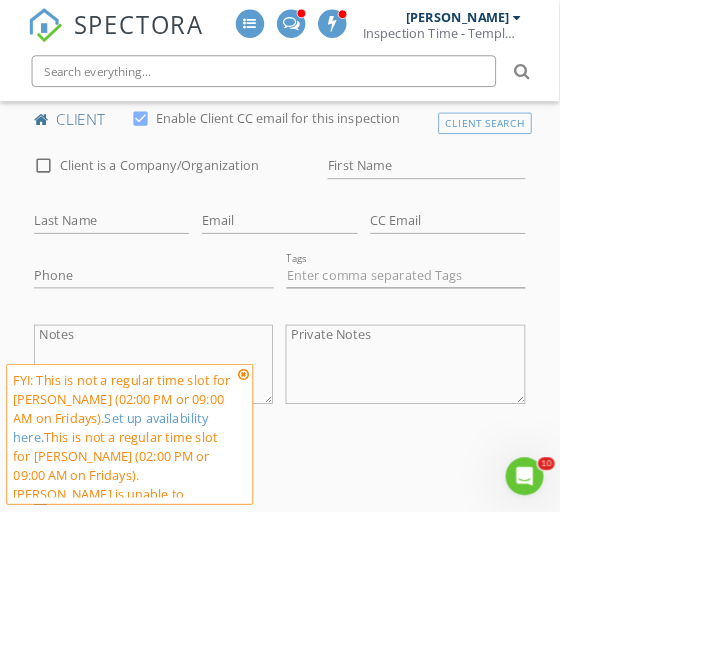click at bounding box center (308, 473) 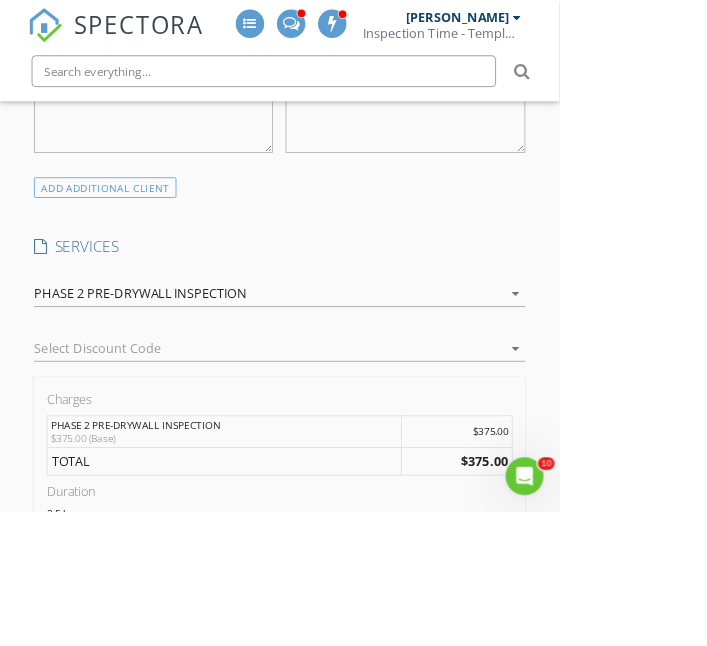 scroll, scrollTop: 1446, scrollLeft: 0, axis: vertical 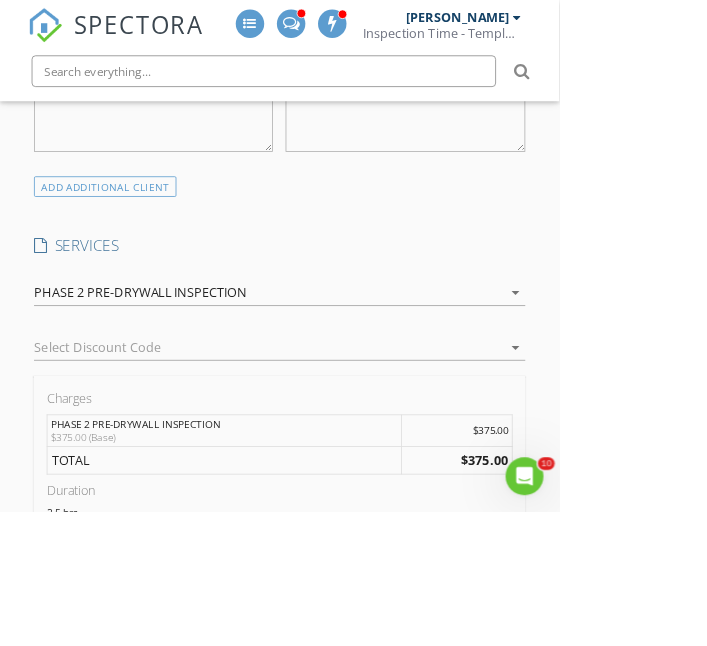 click on "Manual Edit" at bounding box center (353, 806) 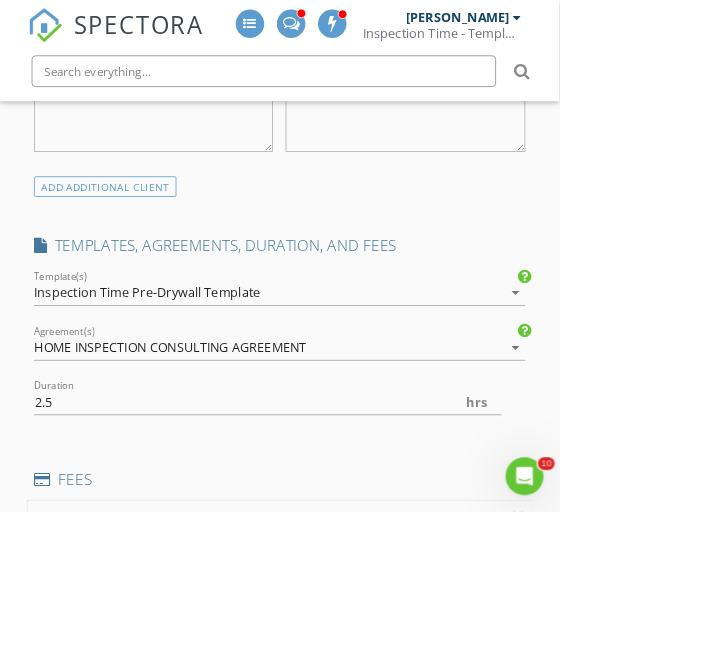 click on "375.0" at bounding box center [428, 673] 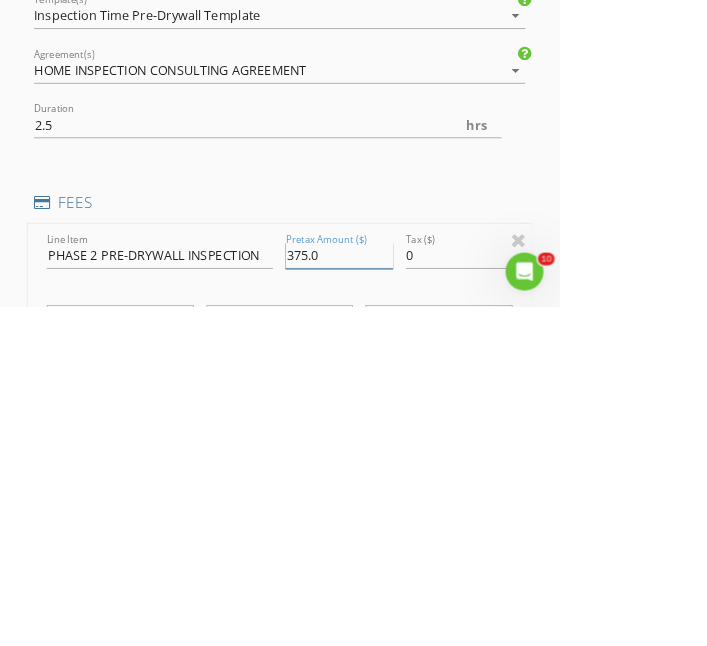 scroll, scrollTop: 1537, scrollLeft: 0, axis: vertical 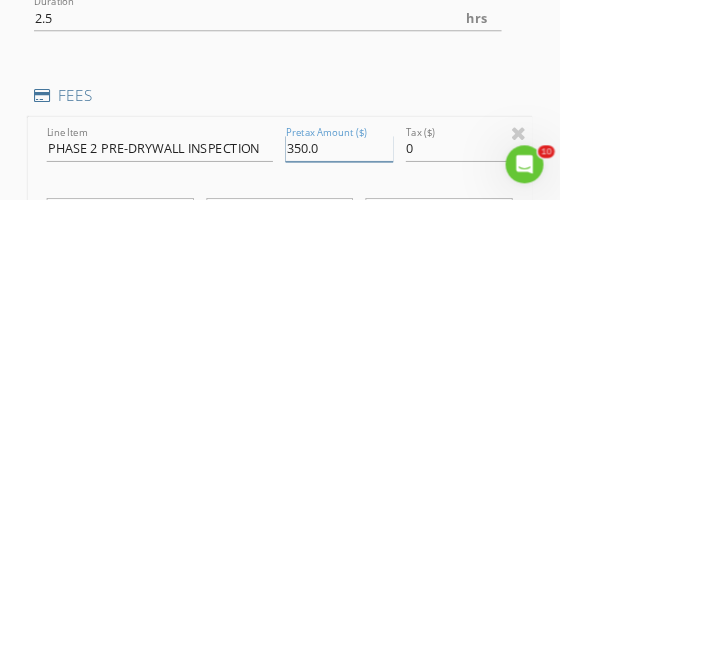 type on "350.0" 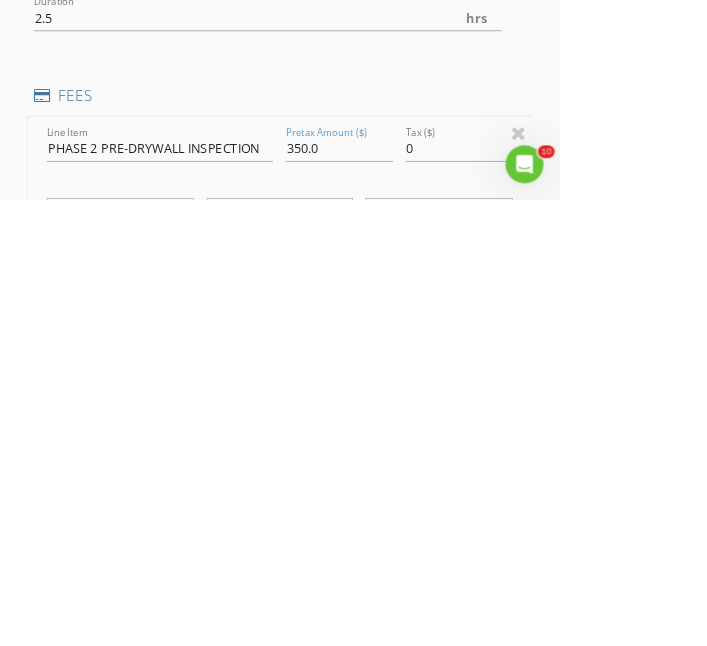 click on "$375.00 (Base)" at bounding box center [151, 695] 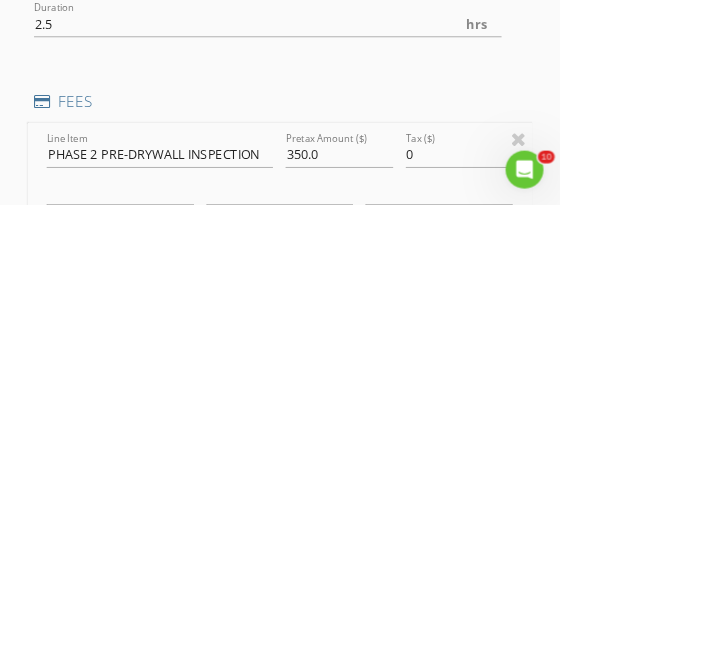 click on "$35.00 (Base)" at bounding box center [151, 696] 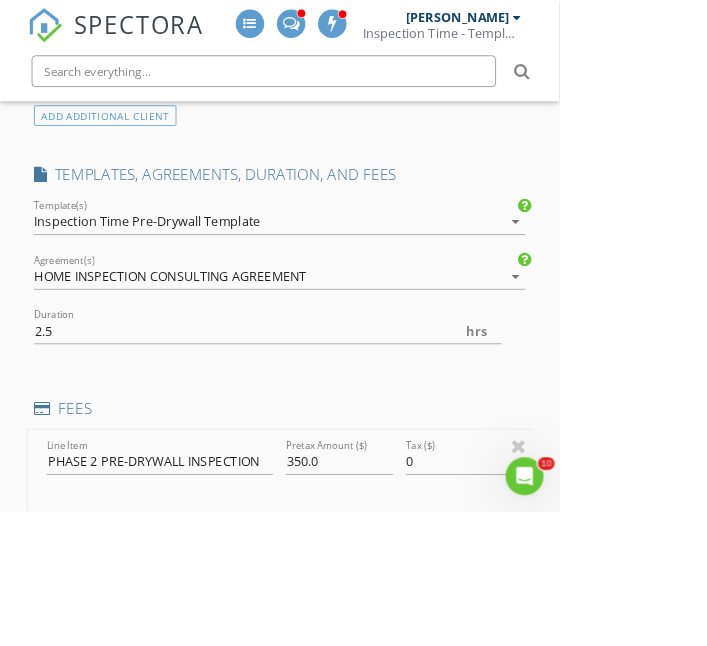 type on "$350.00 (Base)" 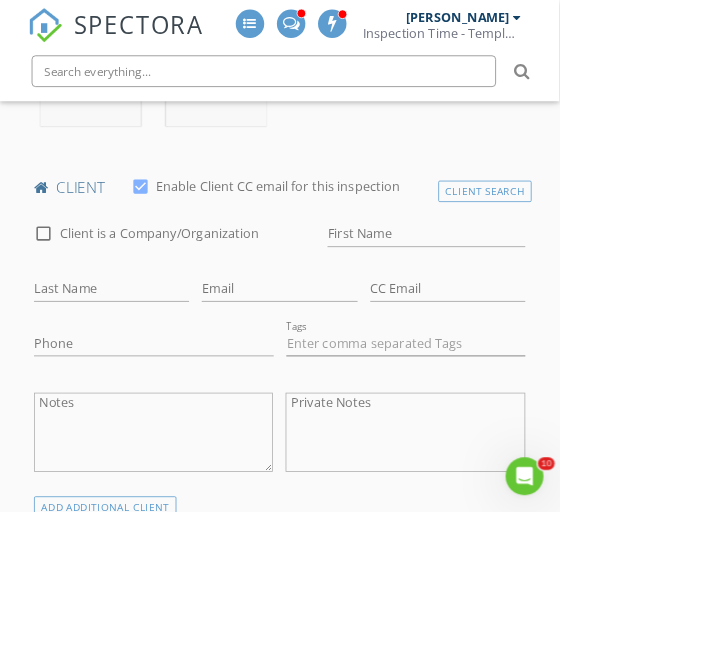 click on "Notes" at bounding box center (194, 547) 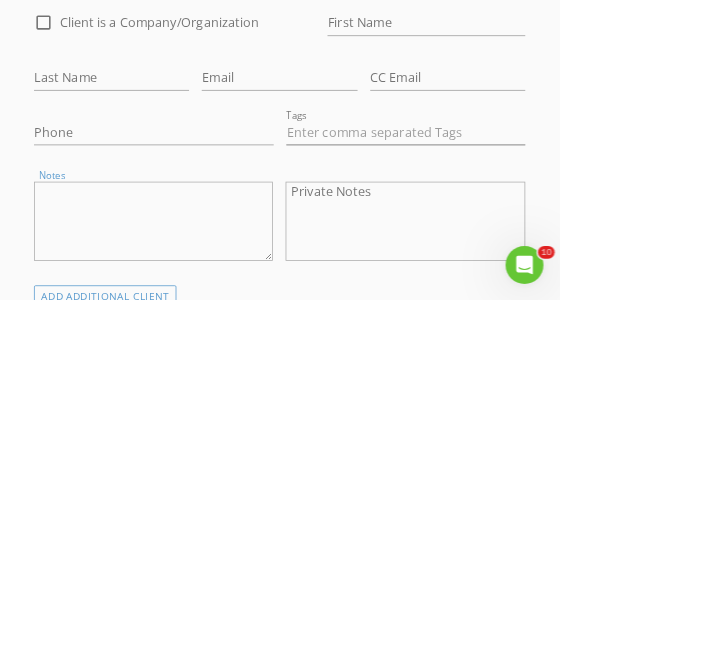 scroll, scrollTop: 1041, scrollLeft: 0, axis: vertical 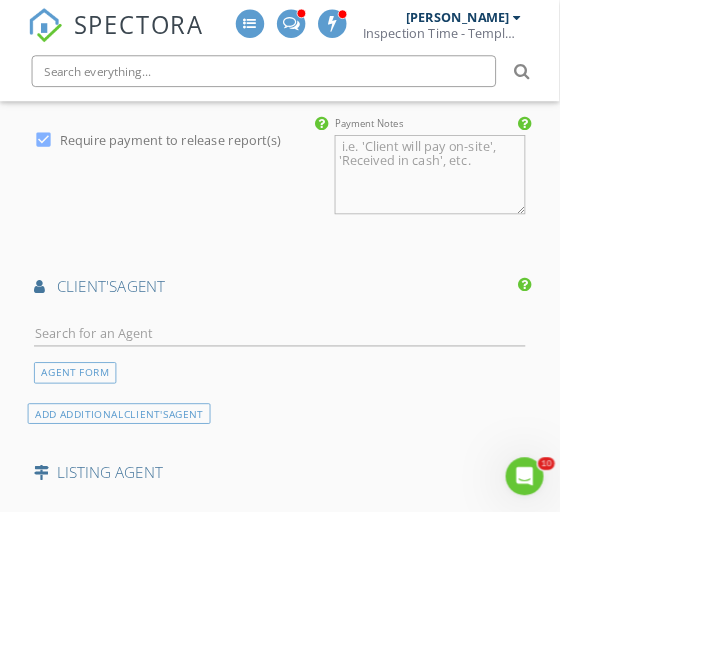 type on "Kevin Dean
Kevin.lamar.dean@gmail.com
My phone number is a Korean one (I’m overseas) 010-2260-6905
Real estate name
Pineda
carlos@hustlehouserealty.com
Phone: 254-630-4056" 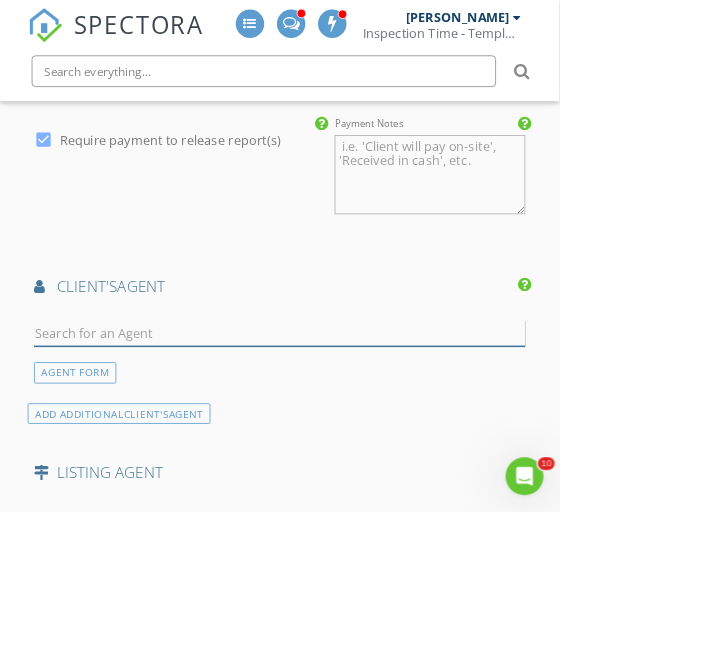 click at bounding box center (353, 421) 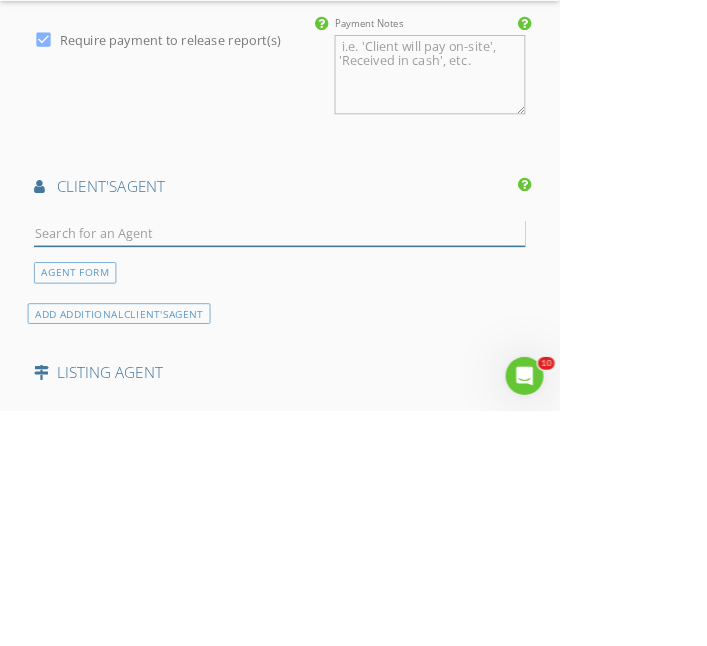 scroll, scrollTop: 2527, scrollLeft: 0, axis: vertical 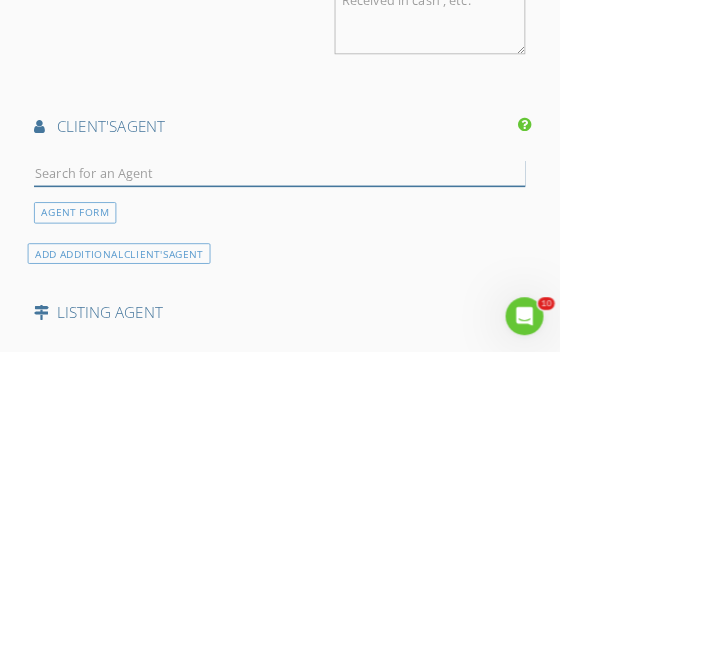 type on "[PERSON_NAME]" 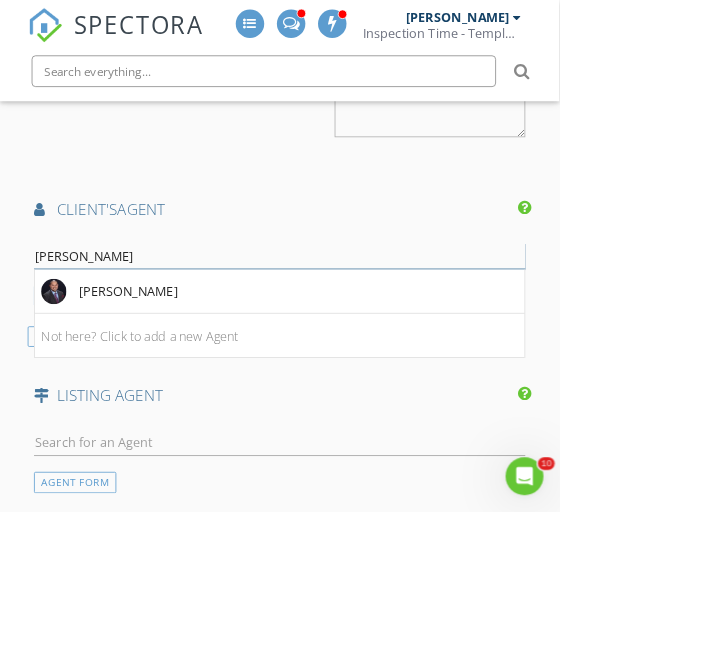 scroll, scrollTop: 2636, scrollLeft: 0, axis: vertical 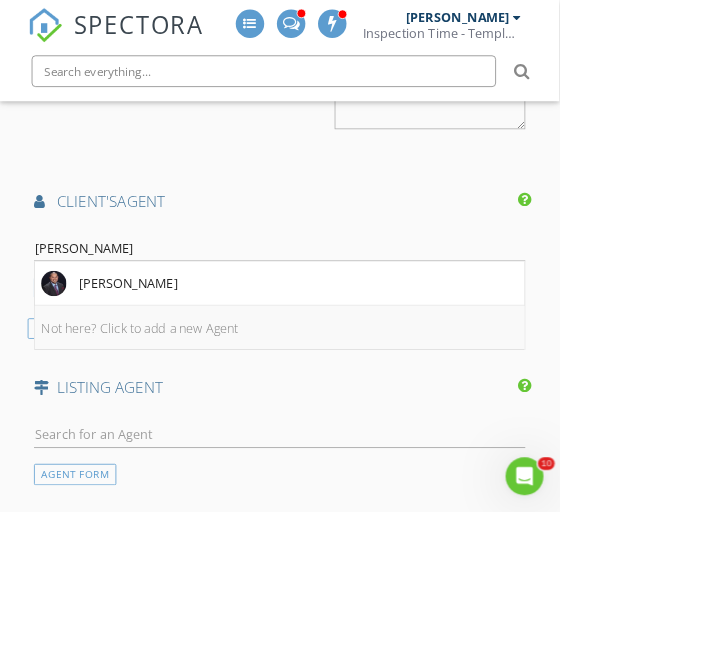click on "Not here? Click to add a new Agent" at bounding box center [353, 414] 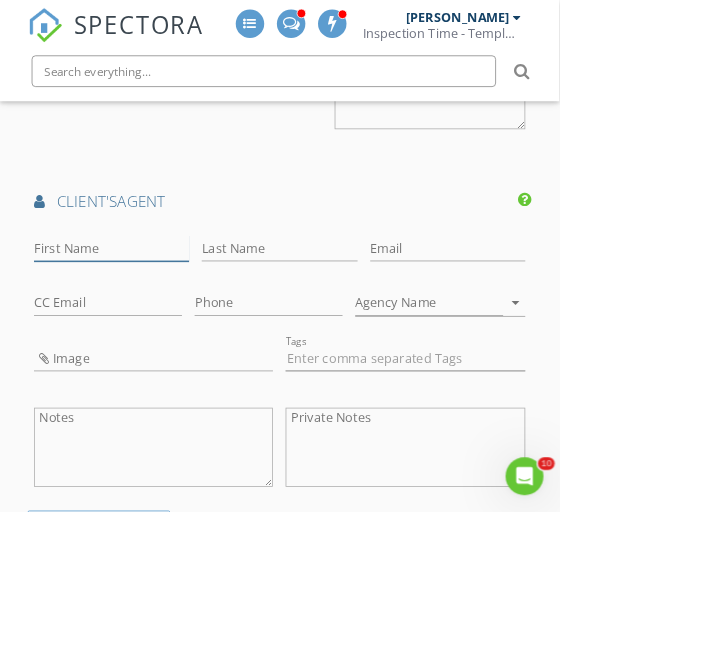 click on "First Name" at bounding box center (141, 313) 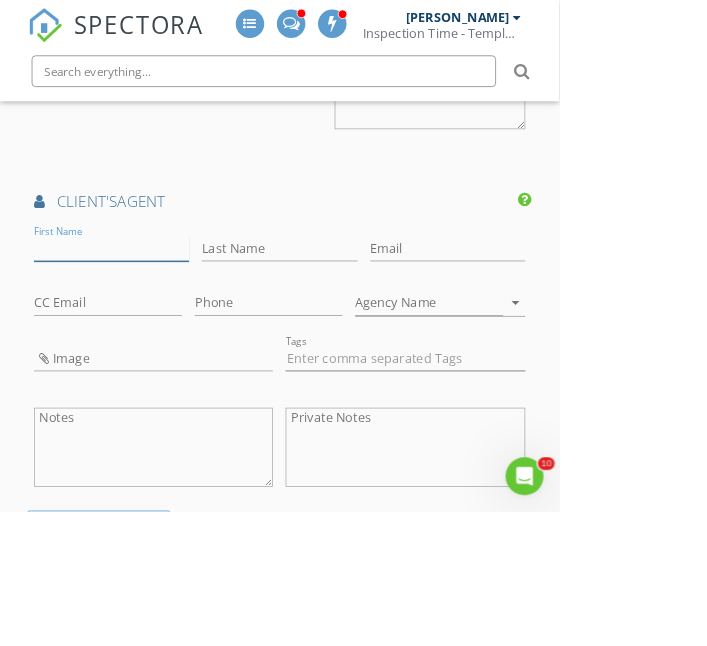 paste on "[PERSON_NAME]" 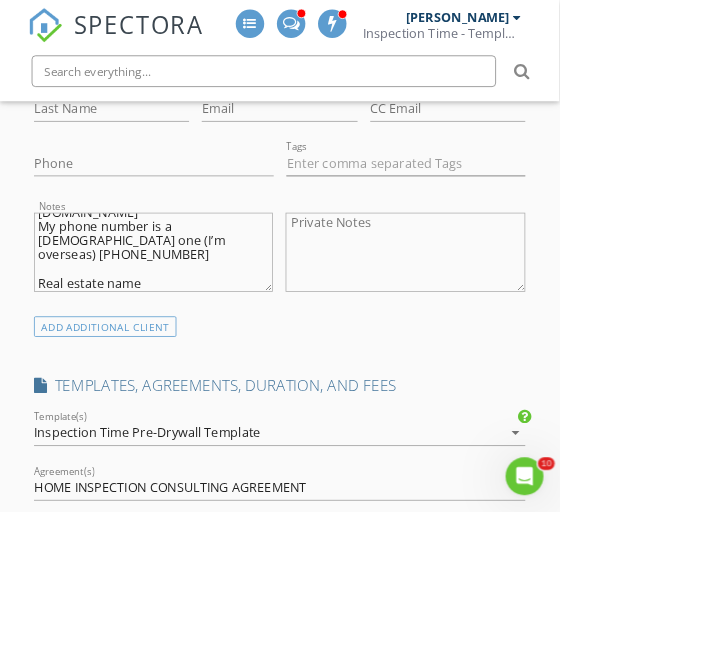 scroll, scrollTop: 1261, scrollLeft: 0, axis: vertical 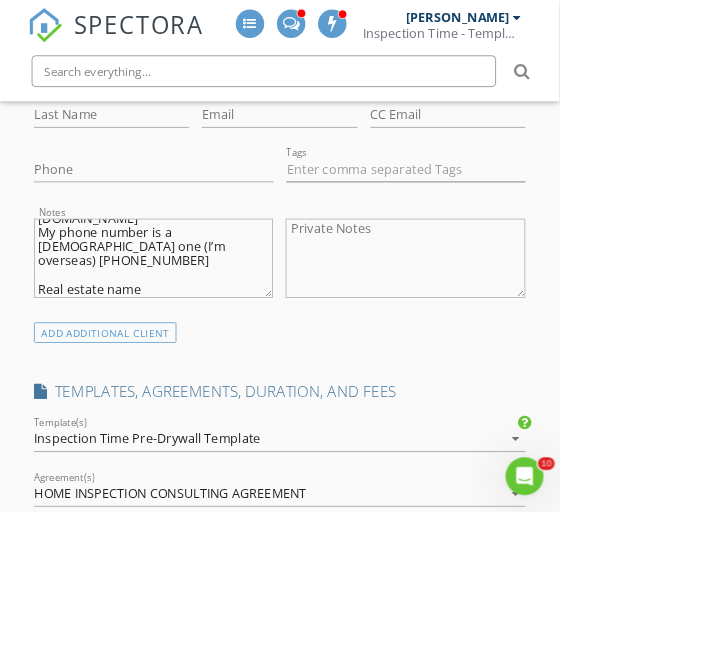 type on "[PERSON_NAME]" 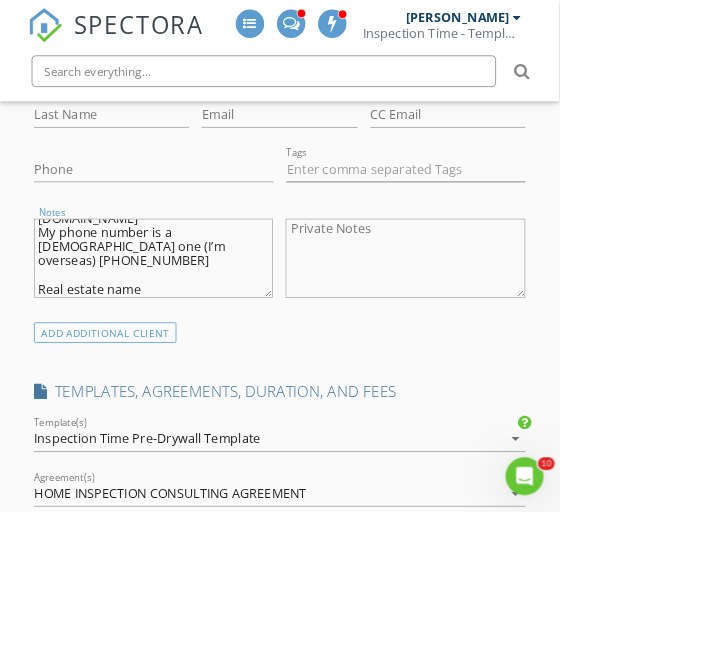 scroll, scrollTop: 17, scrollLeft: 0, axis: vertical 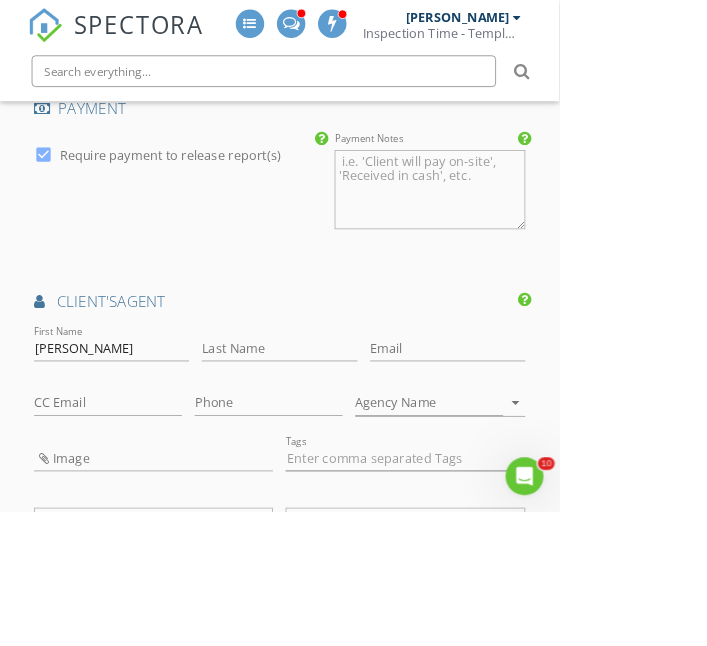 type on "Kevin Dean
Kevin.lamar.dean@gmail.com
My phone number is a Korean one (I’m overseas) 010-2260-6905
Real estate name" 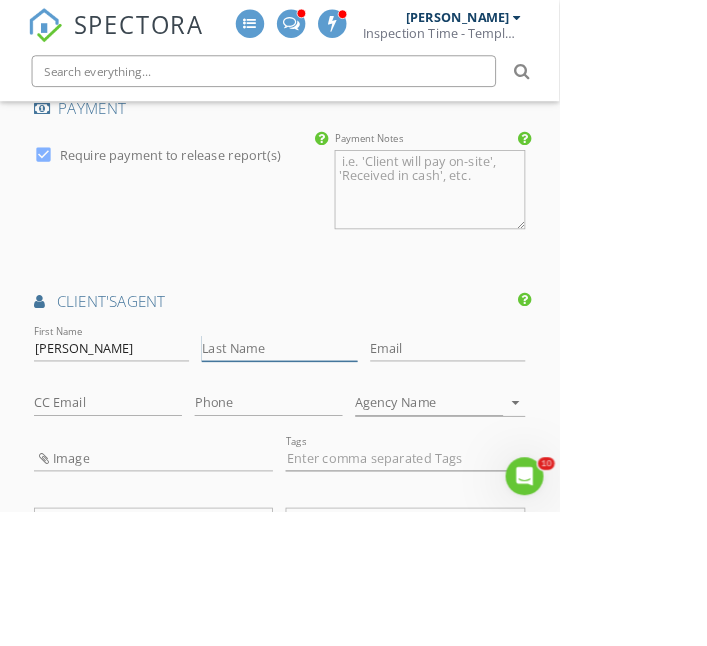 click on "Last Name" at bounding box center [353, 440] 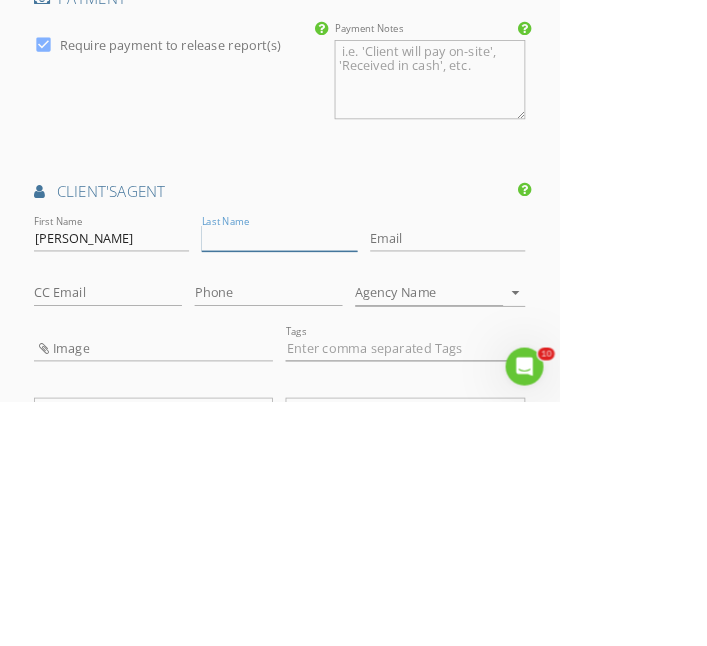scroll, scrollTop: 2509, scrollLeft: 0, axis: vertical 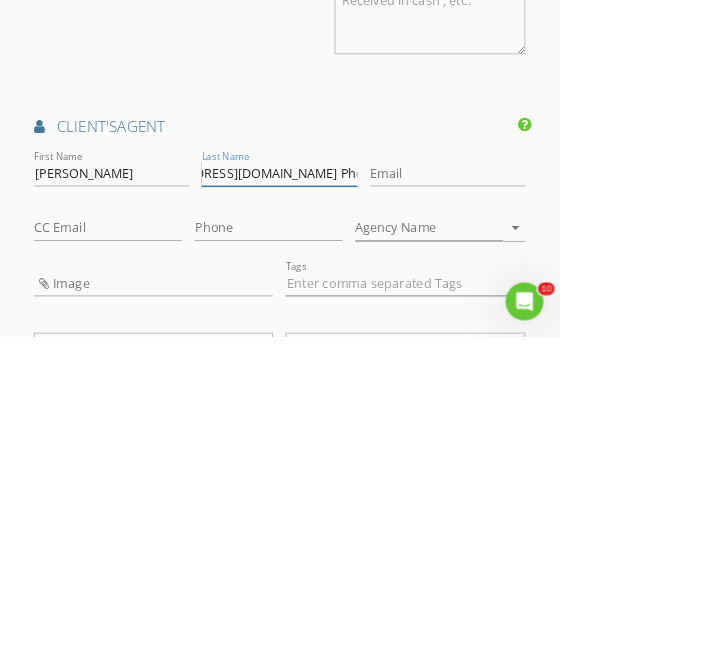 type on "Pineda  carlos@hustlehouserealty.com Phone:" 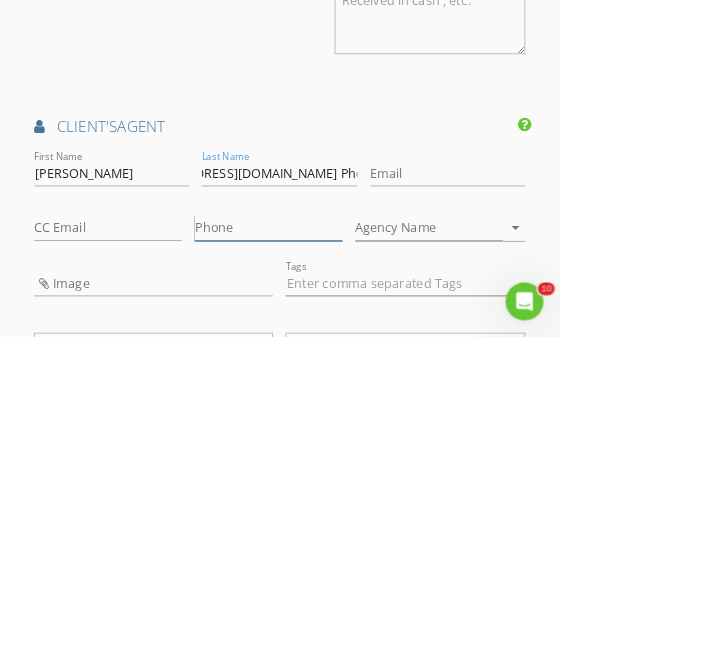 click on "Phone" at bounding box center (339, 509) 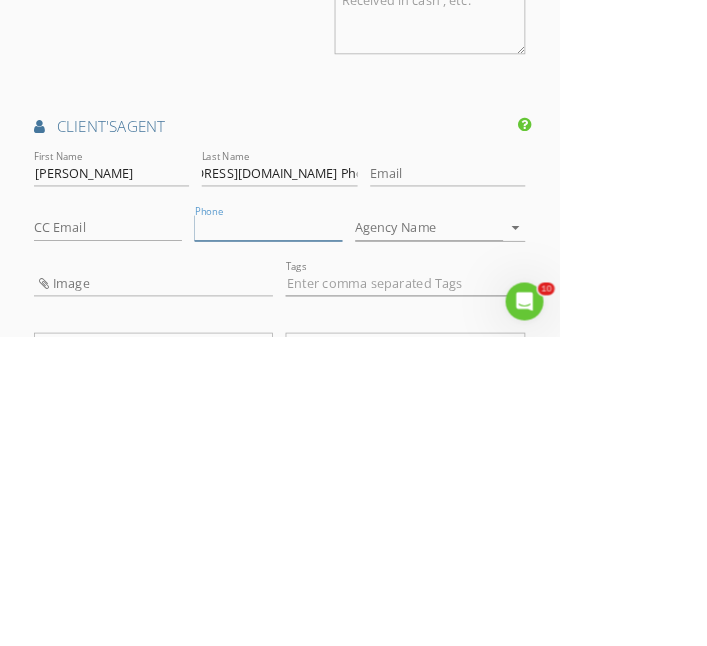 scroll, scrollTop: 0, scrollLeft: 0, axis: both 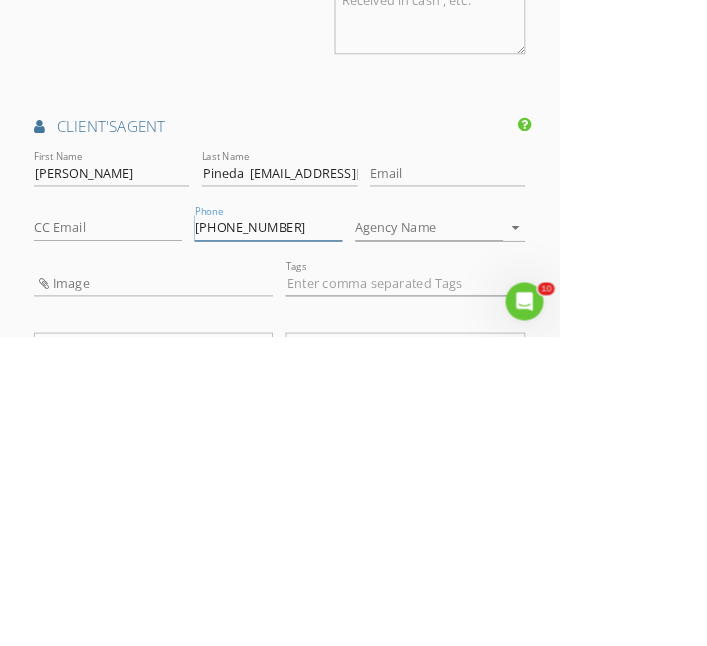 type on "[PHONE_NUMBER]" 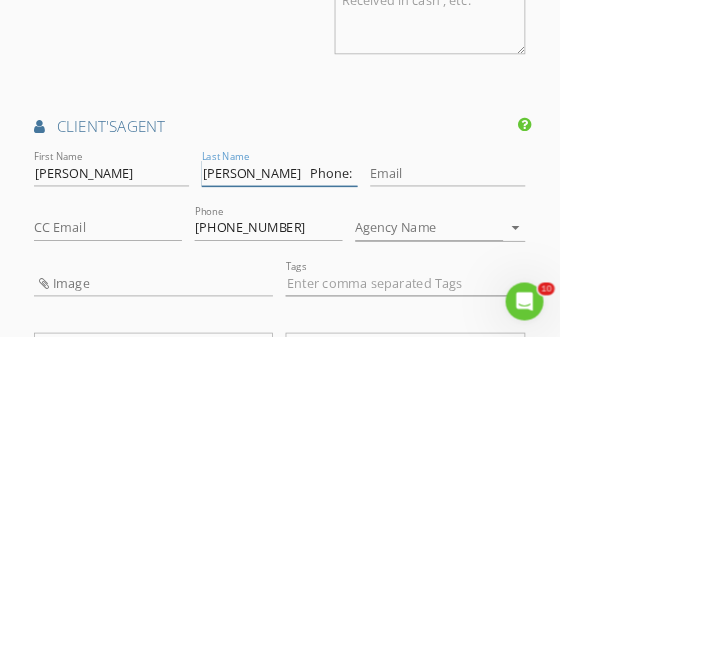 type on "Pineda   Phone:" 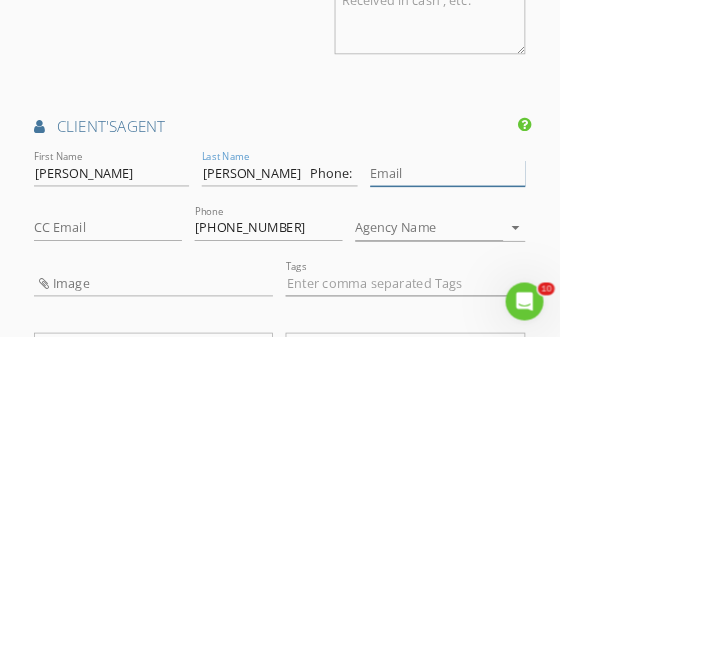 click on "Email" at bounding box center [566, 440] 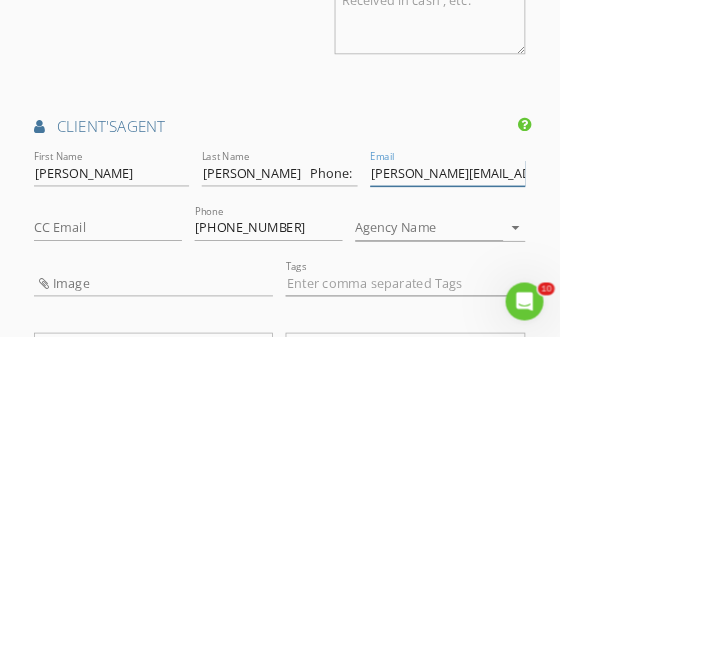scroll, scrollTop: 0, scrollLeft: 33, axis: horizontal 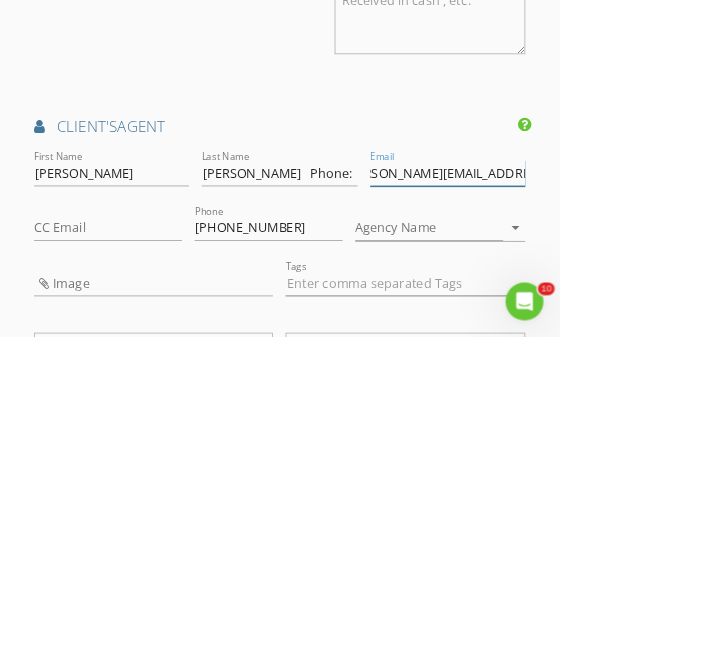 type on "[PERSON_NAME][EMAIL_ADDRESS][DOMAIN_NAME]" 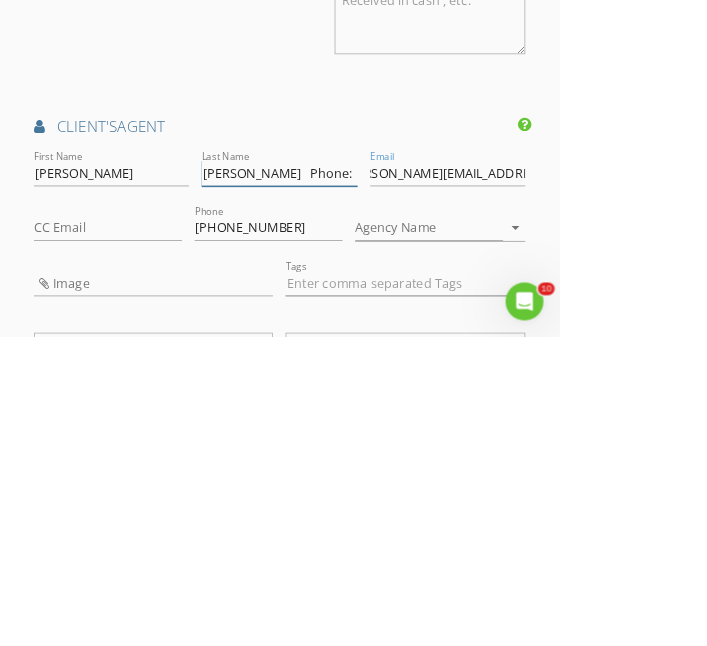 click on "Pineda   Phone:" at bounding box center (353, 440) 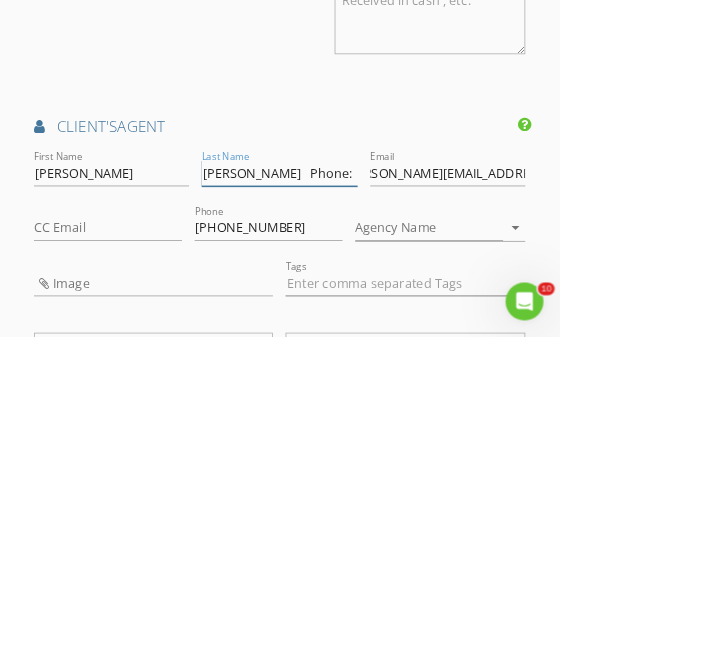 scroll, scrollTop: 0, scrollLeft: 0, axis: both 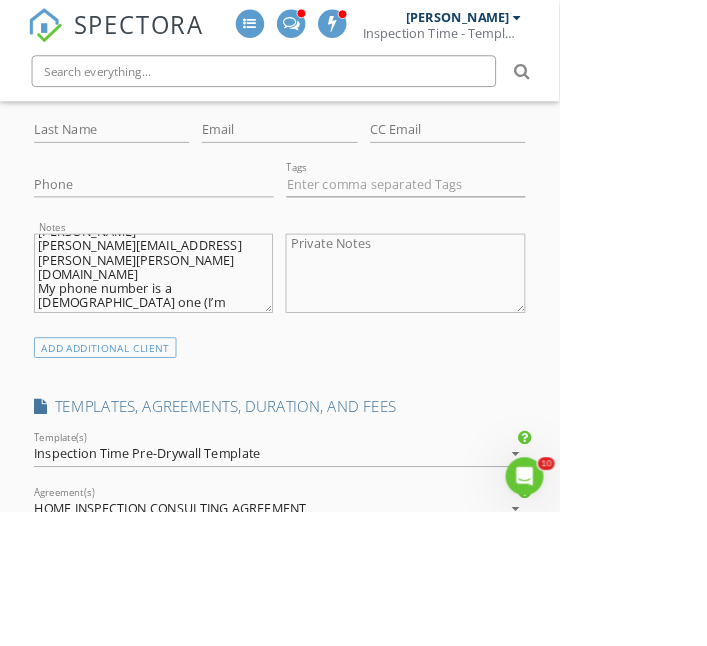 type on "[PERSON_NAME]" 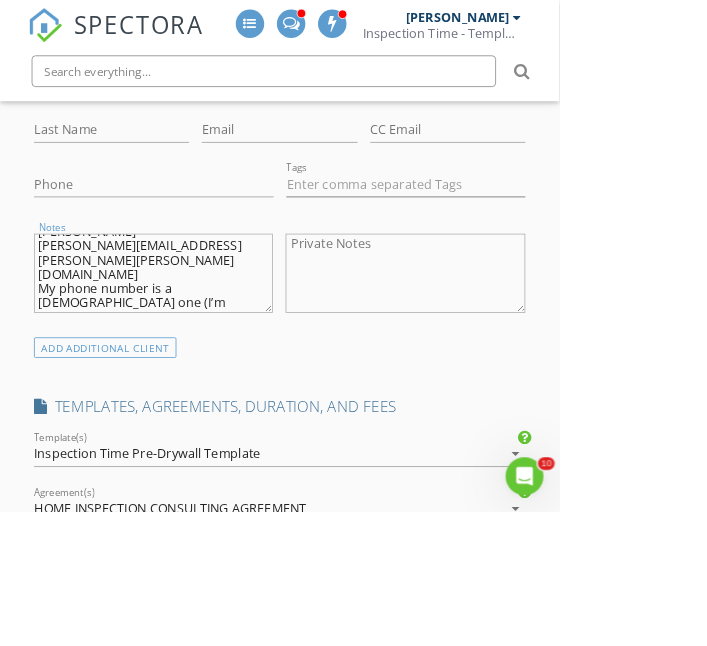 type on "Kevin Dean
Kevin.lamar.dean@gmail.com
My phone number is a Korean one (I’m overseas)
Real estate name" 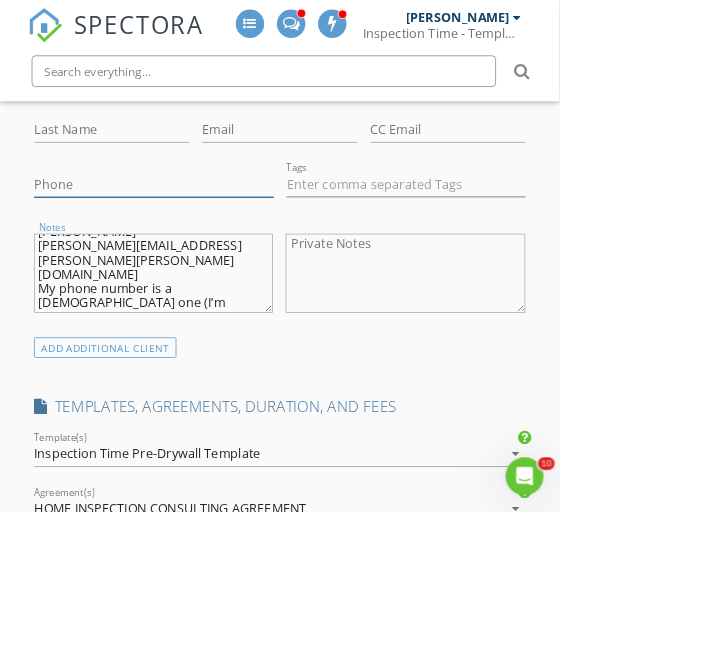 click on "Phone" at bounding box center (194, 233) 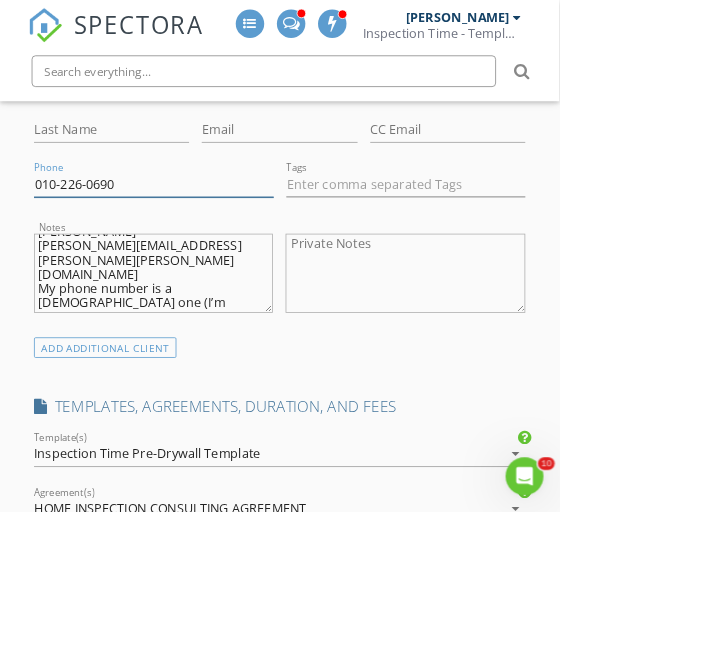type on "010-226-0690" 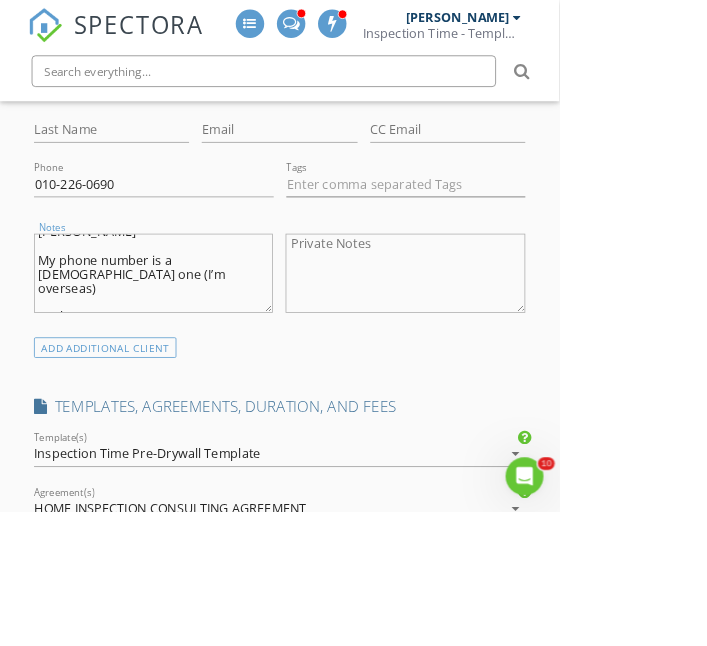 type on "Kevin Dean
My phone number is a Korean one (I’m overseas)
Real estate name" 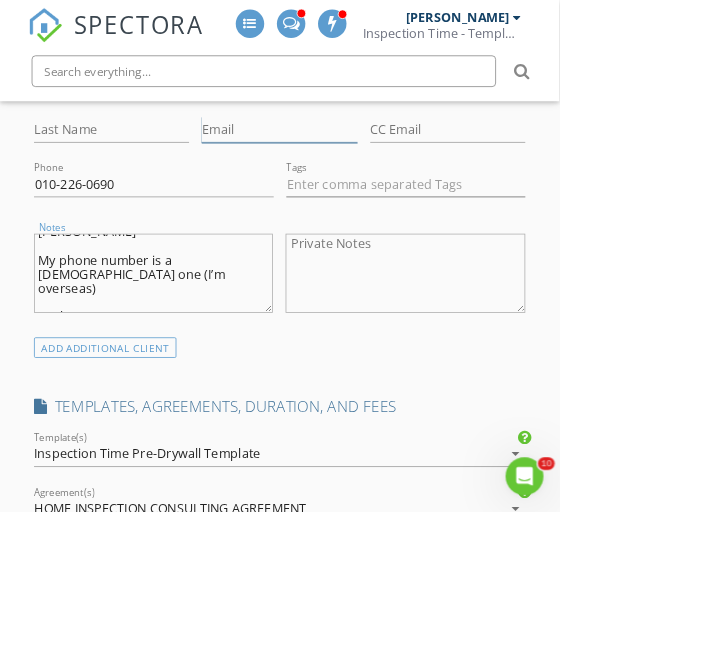 click on "Email" at bounding box center (353, 164) 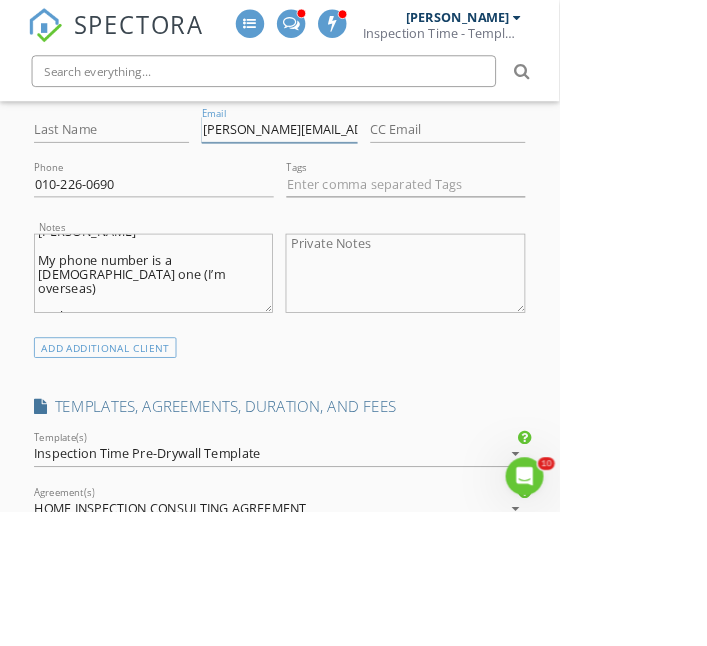scroll, scrollTop: 0, scrollLeft: 25, axis: horizontal 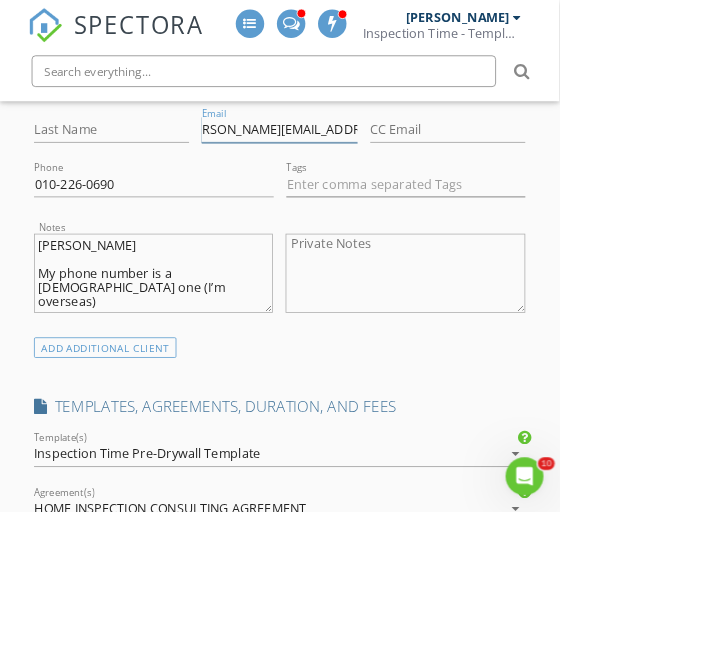 type on "Kevin.lamar.dean@gmail.com" 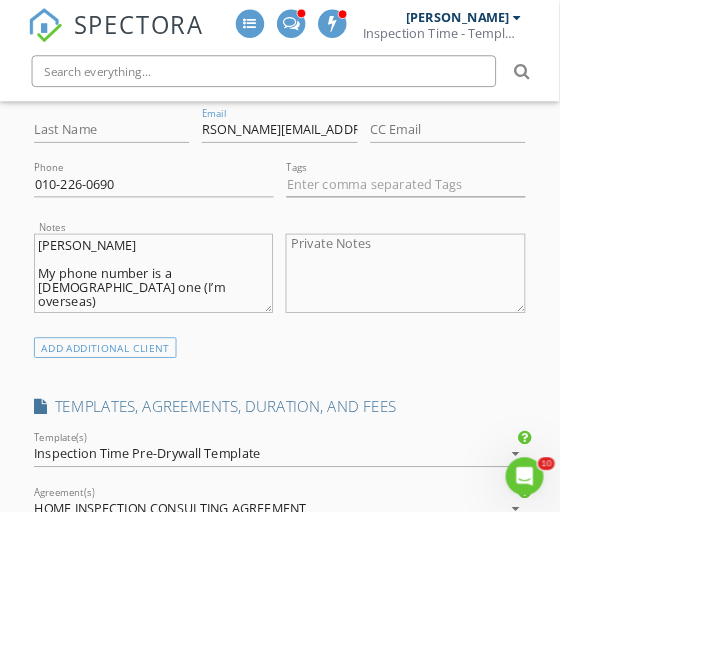scroll, scrollTop: 0, scrollLeft: 0, axis: both 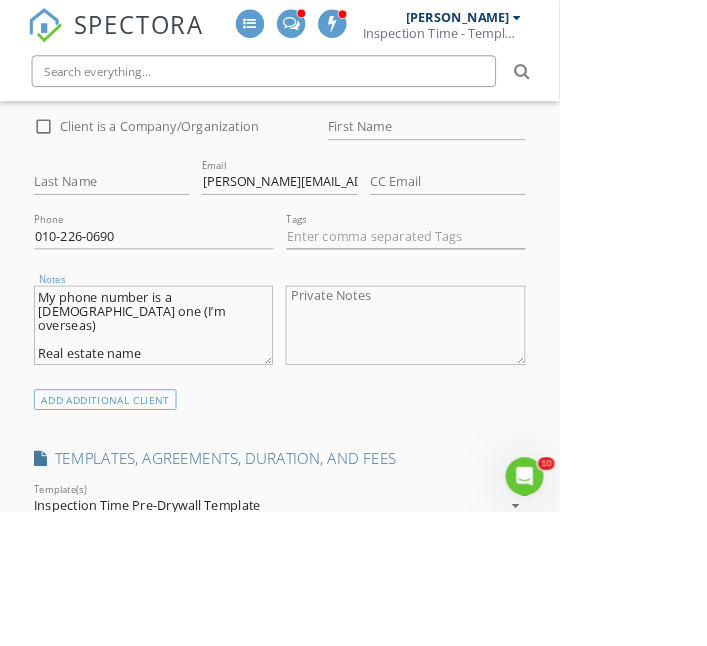 type on "My phone number is a Korean one (I’m overseas)
Real estate name" 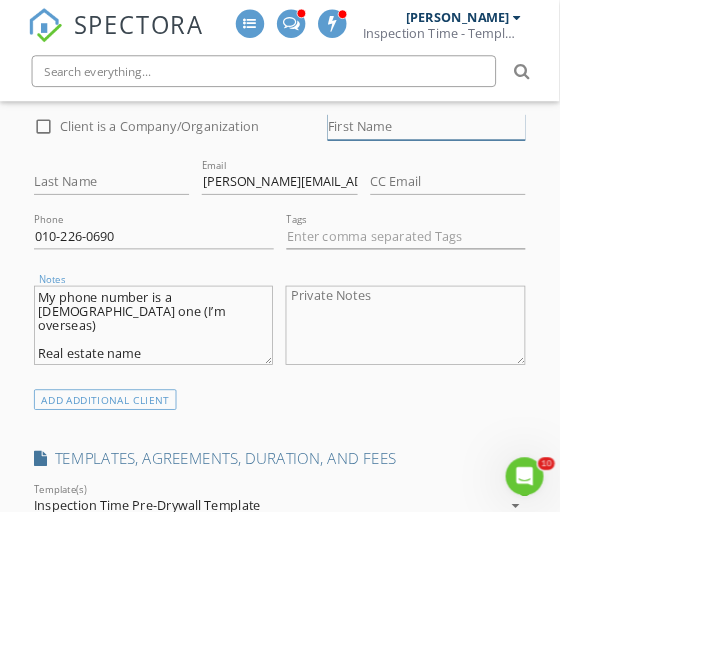 click on "First Name" at bounding box center (539, 160) 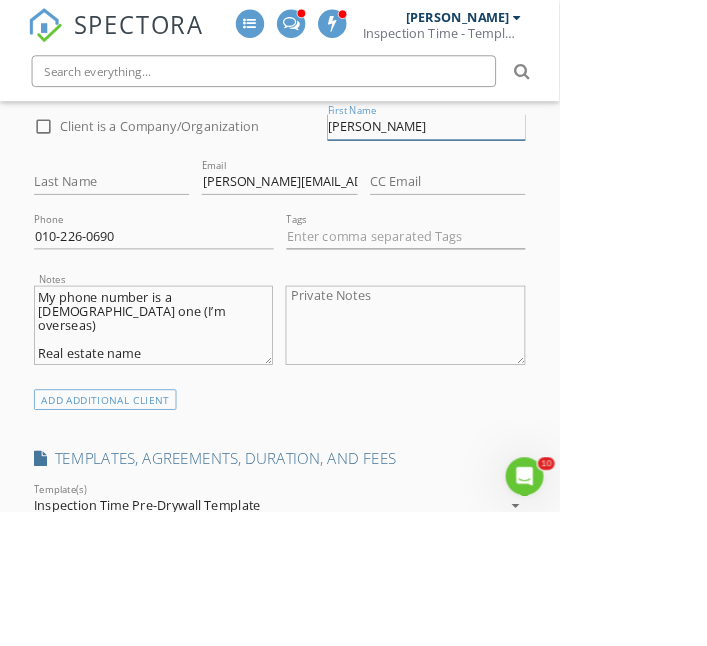 type on "[PERSON_NAME]" 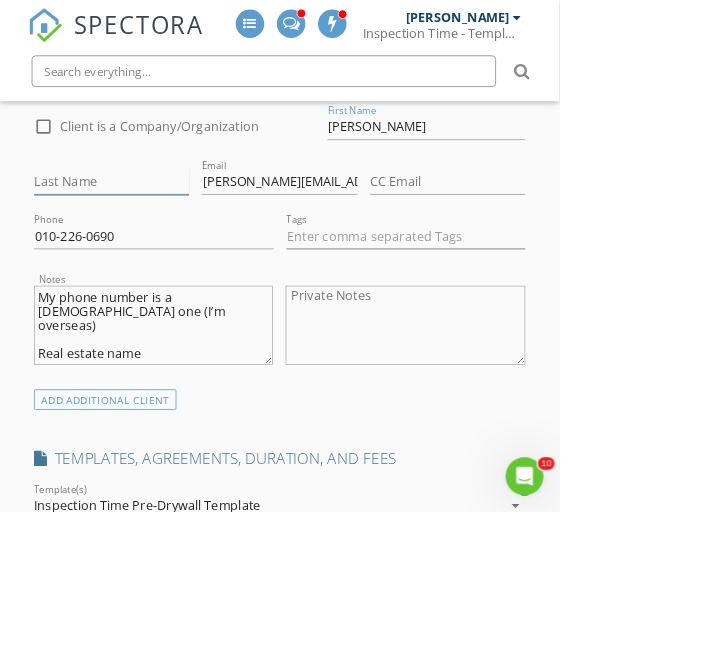 click on "Last Name" at bounding box center [141, 229] 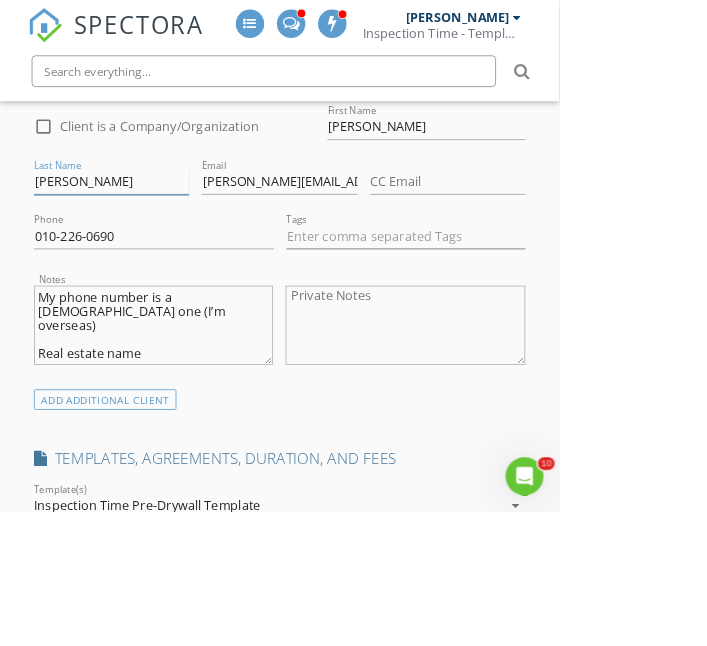 type on "[PERSON_NAME]" 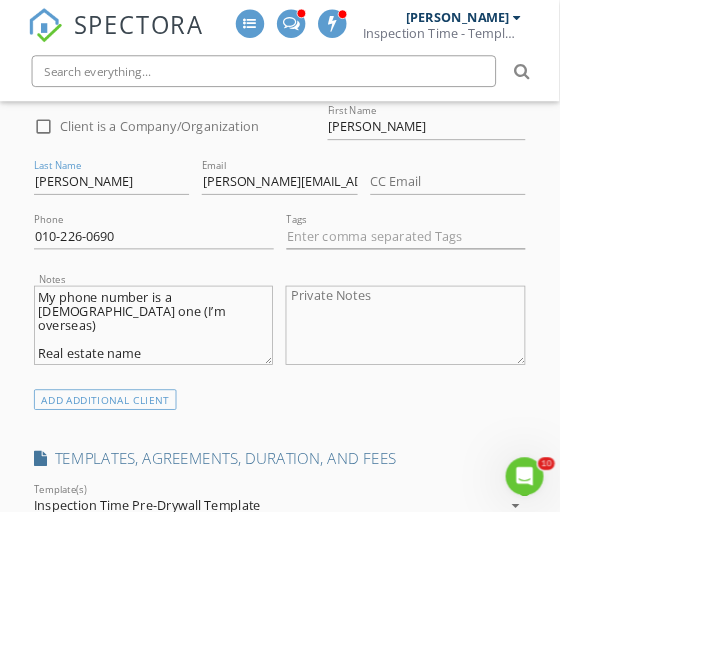 click on "My phone number is a Korean one (I’m overseas)
Real estate name" at bounding box center [194, 411] 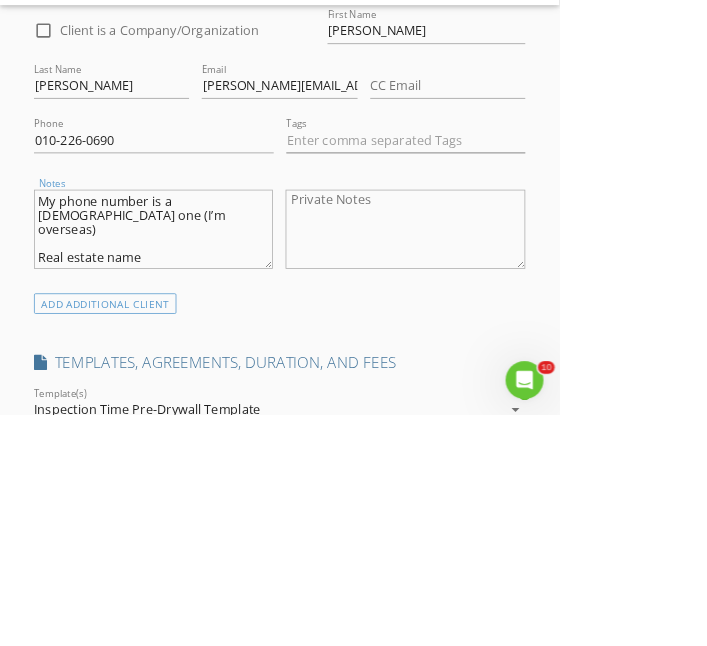 scroll, scrollTop: 1177, scrollLeft: 0, axis: vertical 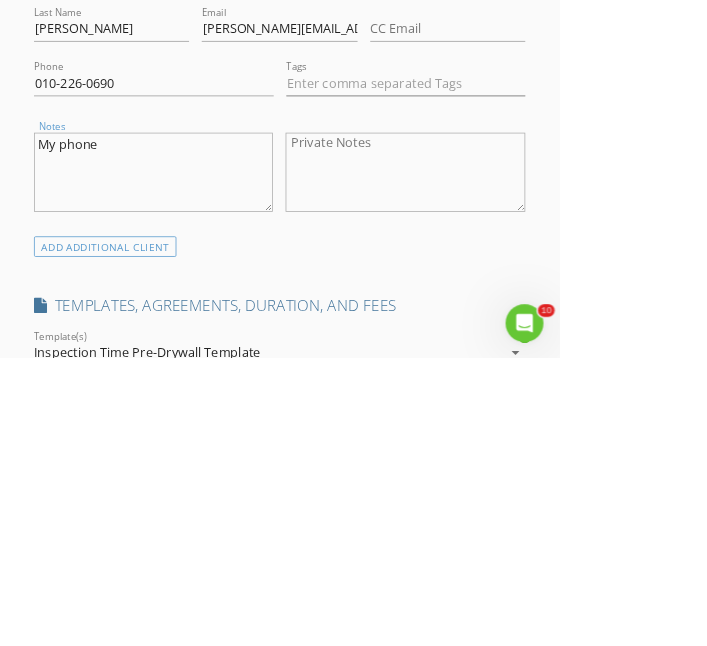 type on "My" 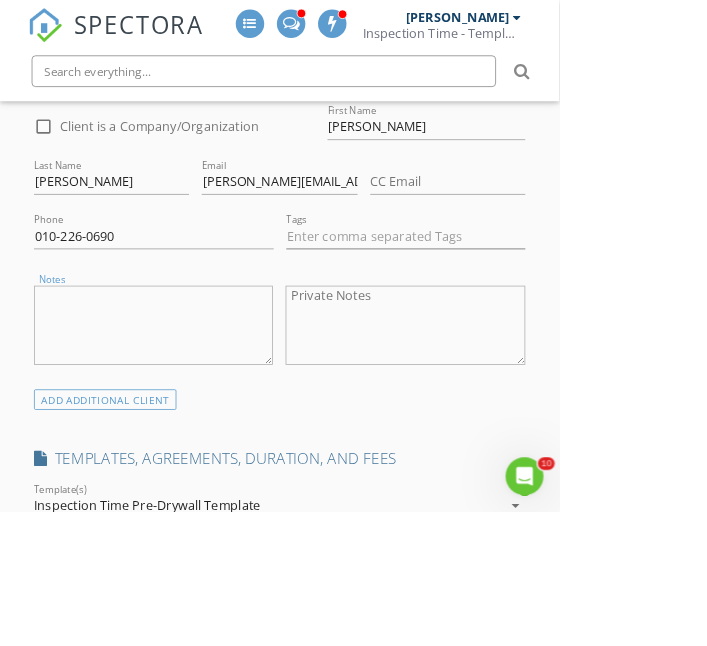type 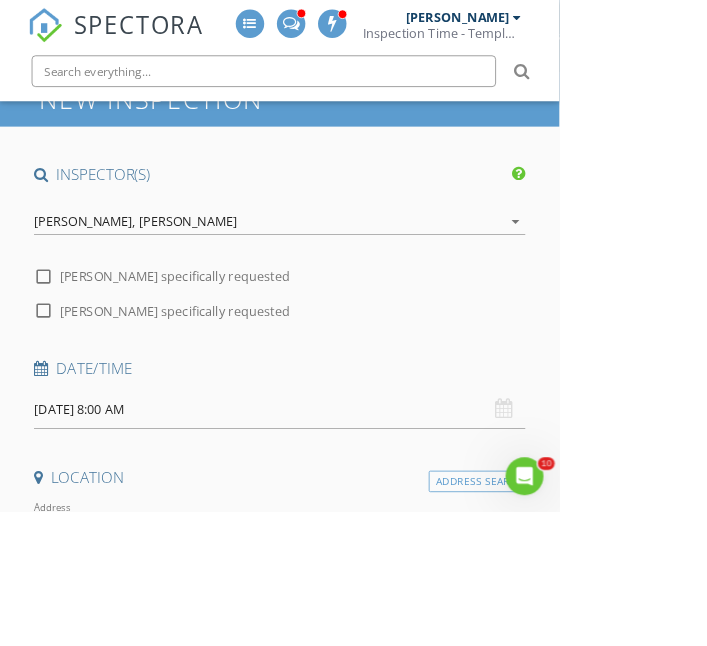 scroll, scrollTop: 128, scrollLeft: 0, axis: vertical 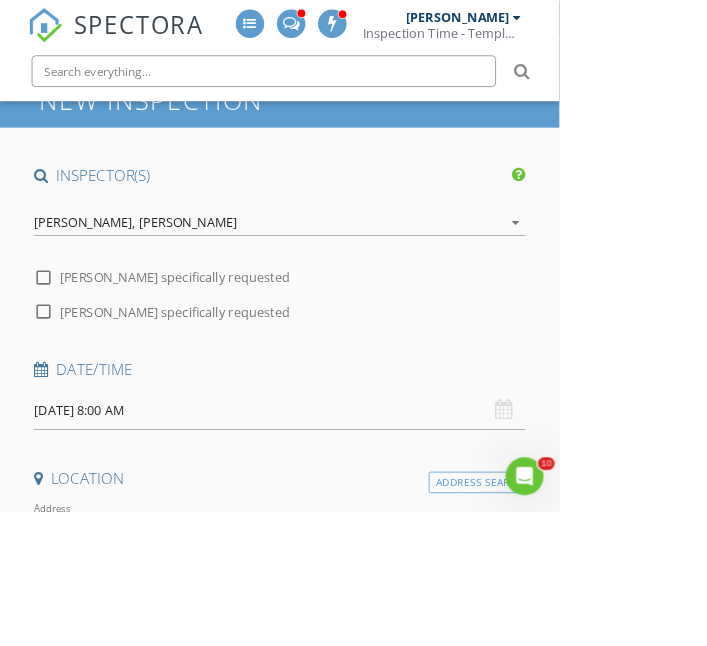 click on "07/11/2025 8:00 AM" at bounding box center (353, 518) 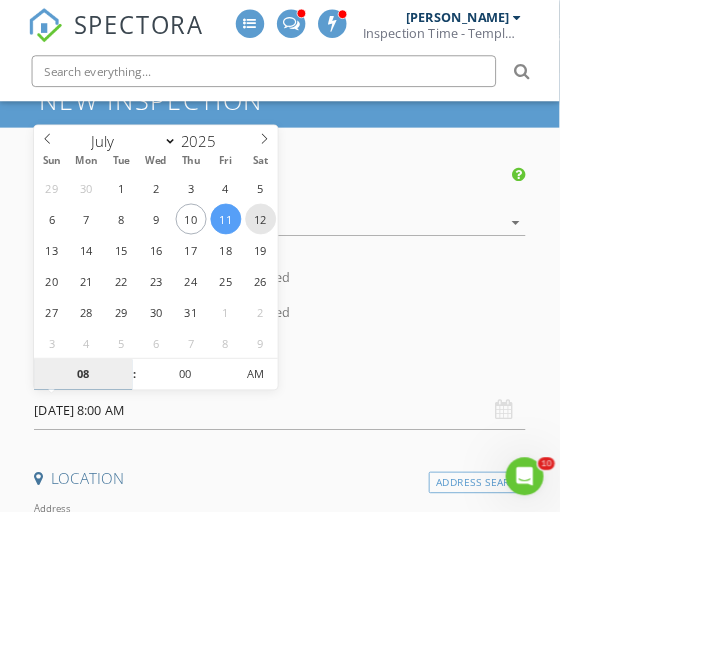 type on "07/12/2025 8:00 AM" 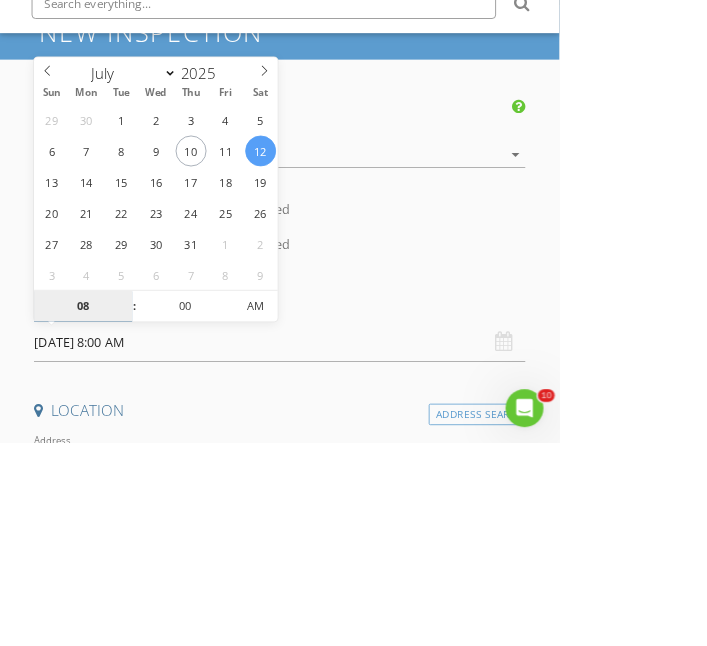 scroll, scrollTop: 128, scrollLeft: 0, axis: vertical 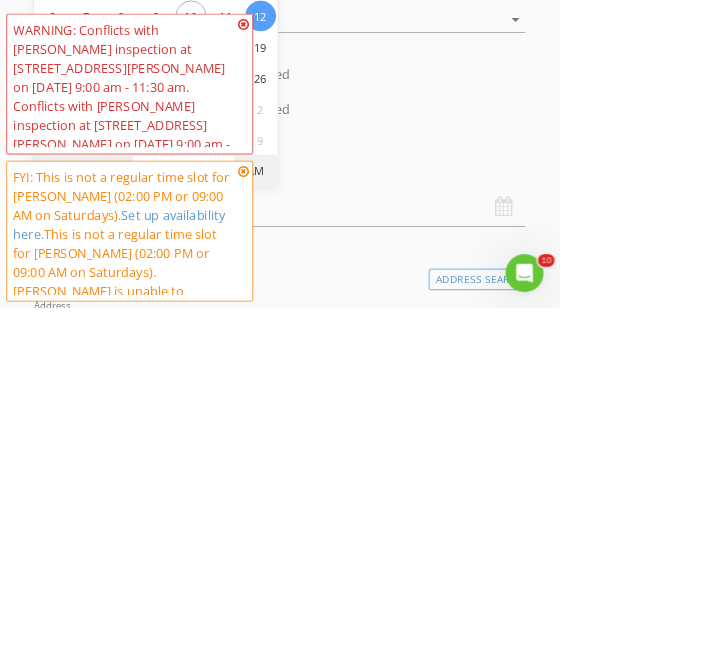 click on "AM" at bounding box center (323, 472) 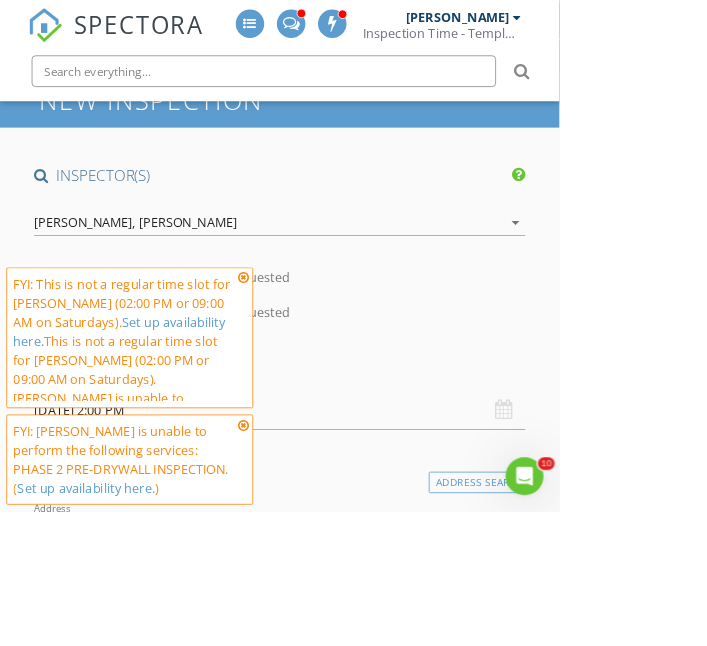click on "SPECTORA
Aaron Davis
Inspection Time - Temple/Waco
Role:
Inspector
Change Role
Dashboard
New Inspection
Inspections
Calendar
Template Editor
Contacts
Automations
Team
Metrics
Payments
Data Exports
Billing
Conversations
Tasks
Reporting
Advanced
Equipment
Settings
What's New
Sign Out
Change Active Role
Your account has more than one possible role. Please choose how you'd like to view the site:
Company/Agency
City
Role
Dashboard
Templates
Metrics
Tasks
Paysplits
Pay Reports
Inspections
Settings
Support Center
No data available     Basement Slab" at bounding box center (353, 2279) 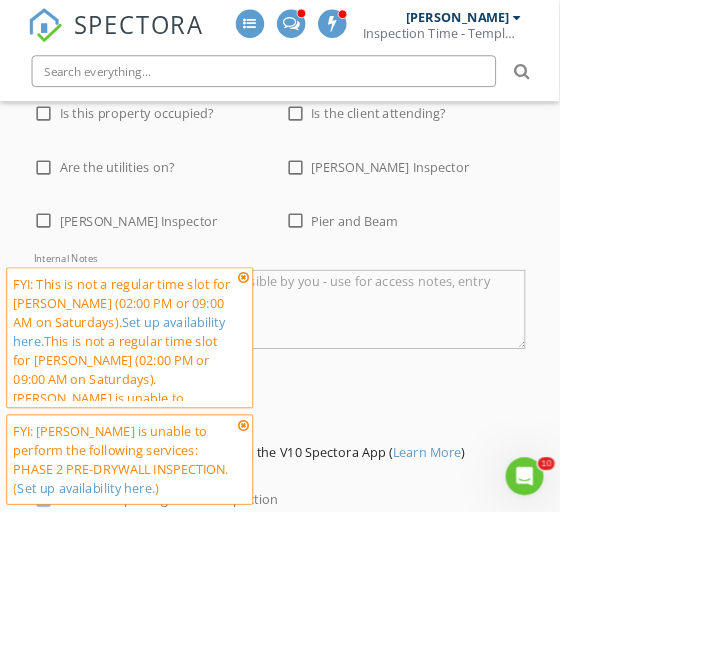 scroll, scrollTop: 3867, scrollLeft: 0, axis: vertical 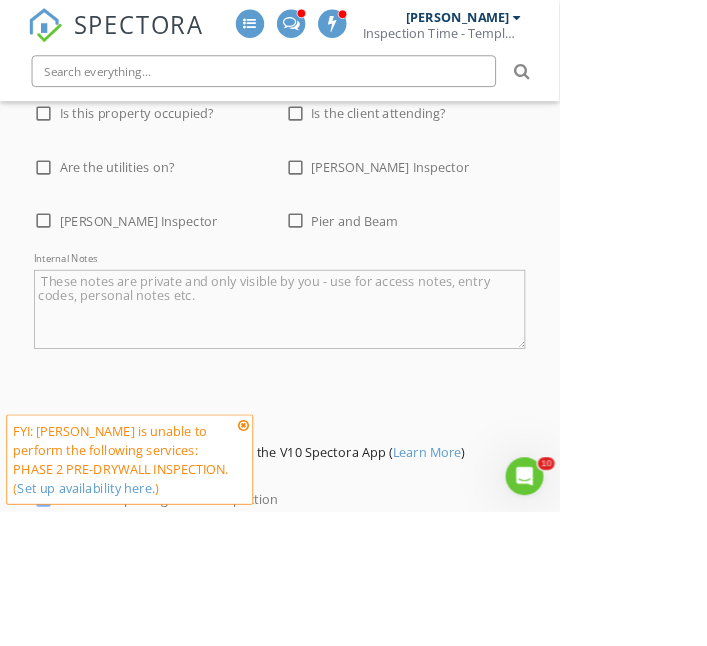 click at bounding box center (308, 537) 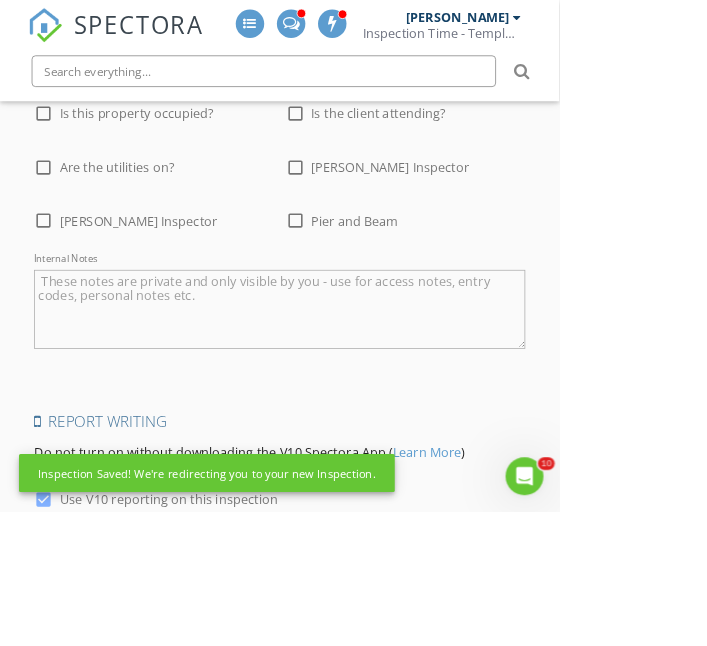 scroll, scrollTop: 3968, scrollLeft: 0, axis: vertical 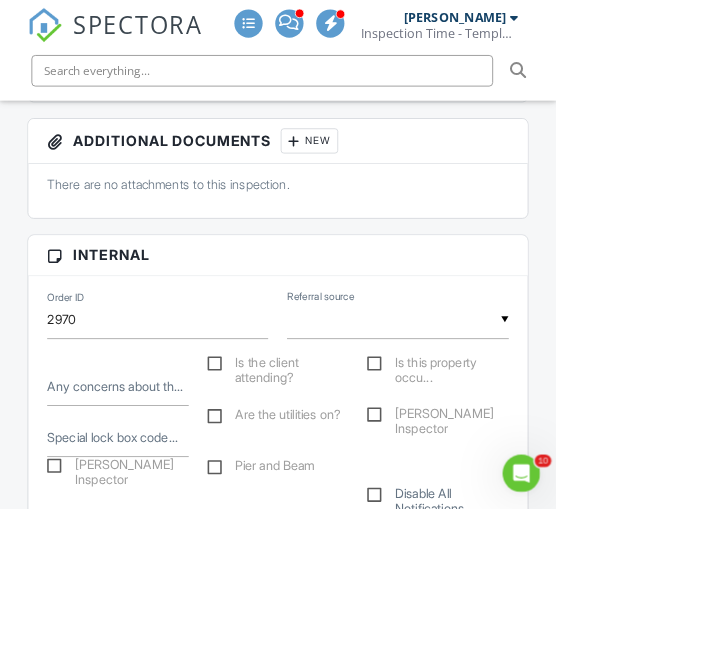 click at bounding box center [505, 406] 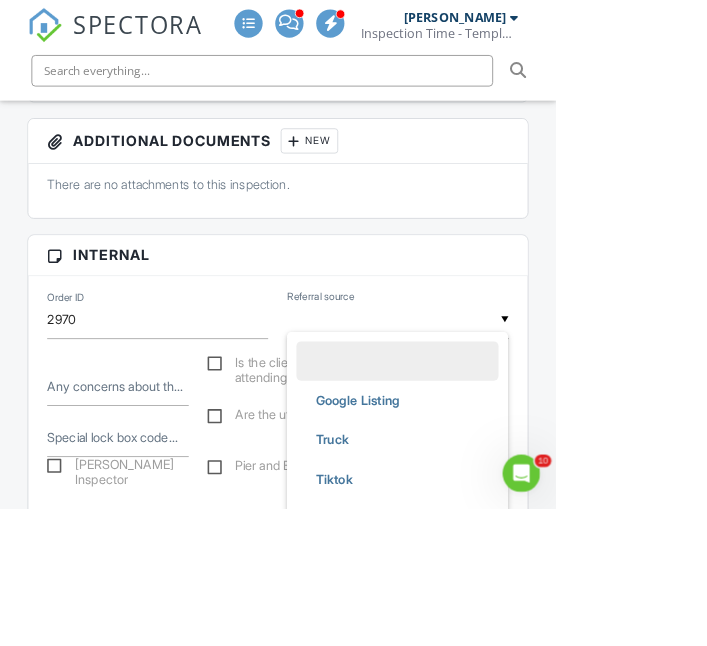 click on "Facebook" at bounding box center (437, 709) 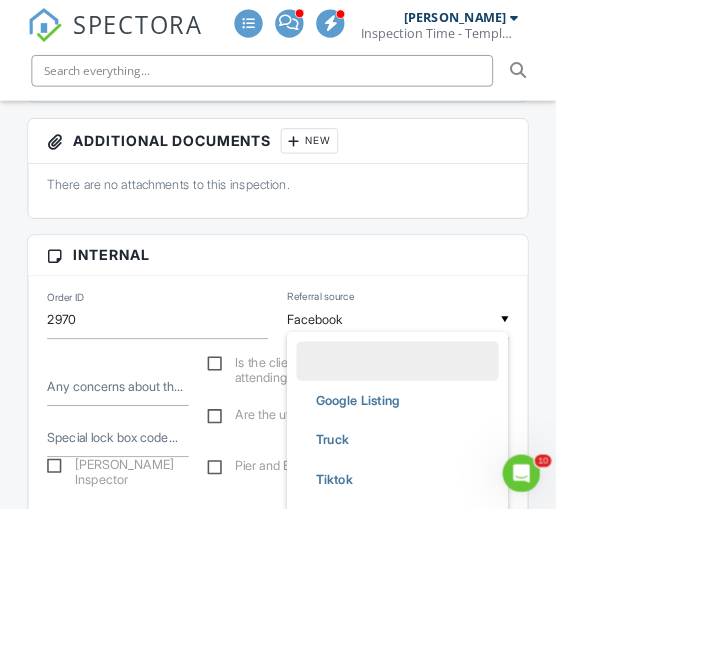 scroll, scrollTop: 262, scrollLeft: 0, axis: vertical 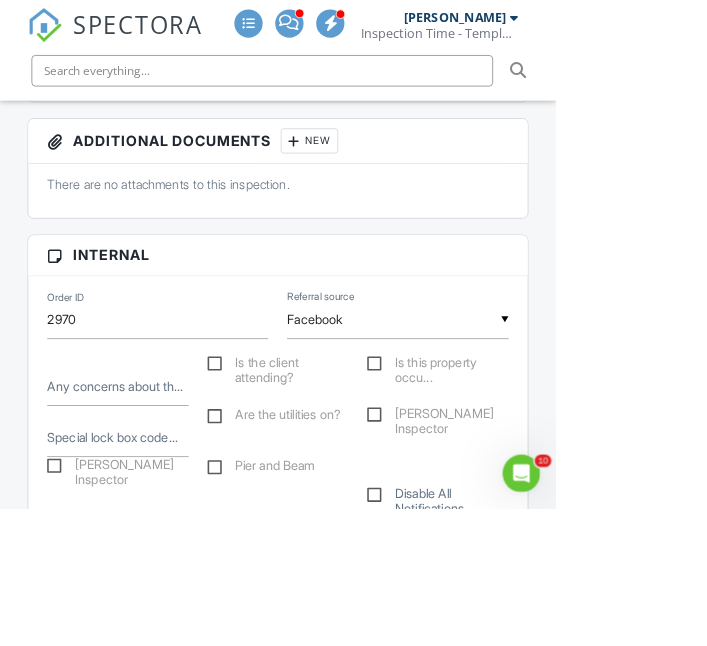 click on "SPECTORA
[PERSON_NAME]
Inspection Time - Temple/[GEOGRAPHIC_DATA]
Role:
Inspector
Change Role
Dashboard
New Inspection
Inspections
Calendar
Template Editor
Contacts
Automations
Team
Metrics
Payments
Data Exports
Billing
Conversations
Tasks
Reporting
Advanced
Equipment
Settings
What's New
Sign Out
Change Active Role
Your account has more than one possible role. Please choose how you'd like to view the site:
Company/Agency
City
Role
Dashboard
Templates
Metrics
Tasks
Paysplits
Pay Reports
Inspections
Settings
Support Center
Inspection Details
Client View" at bounding box center [353, 1492] 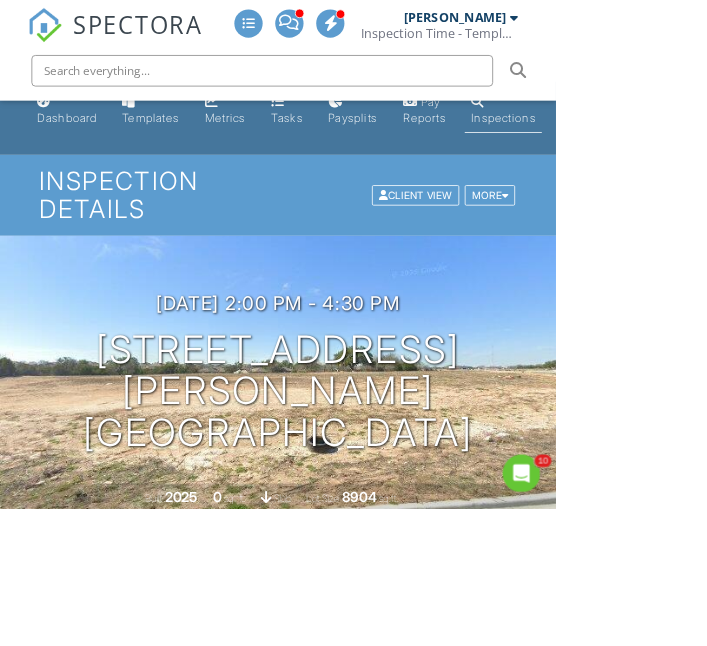 scroll, scrollTop: 0, scrollLeft: 0, axis: both 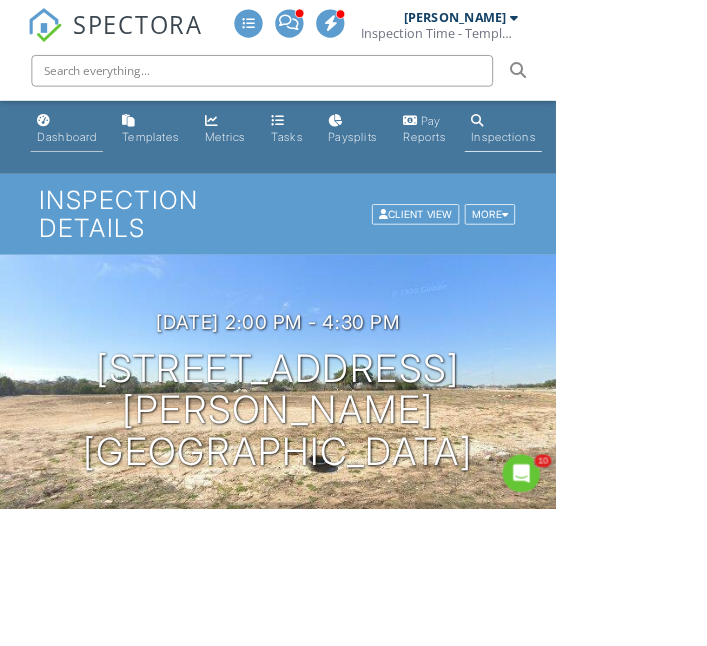 click on "Dashboard" at bounding box center [85, 173] 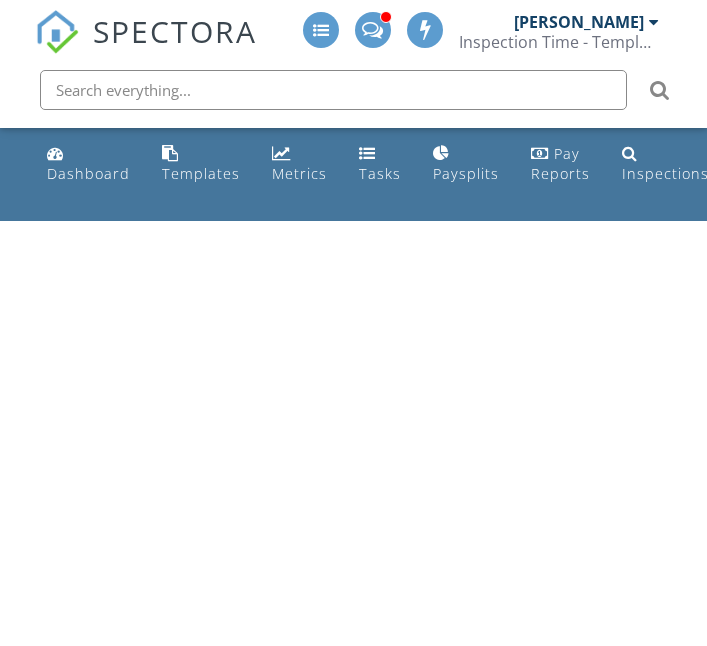 scroll, scrollTop: 0, scrollLeft: 0, axis: both 